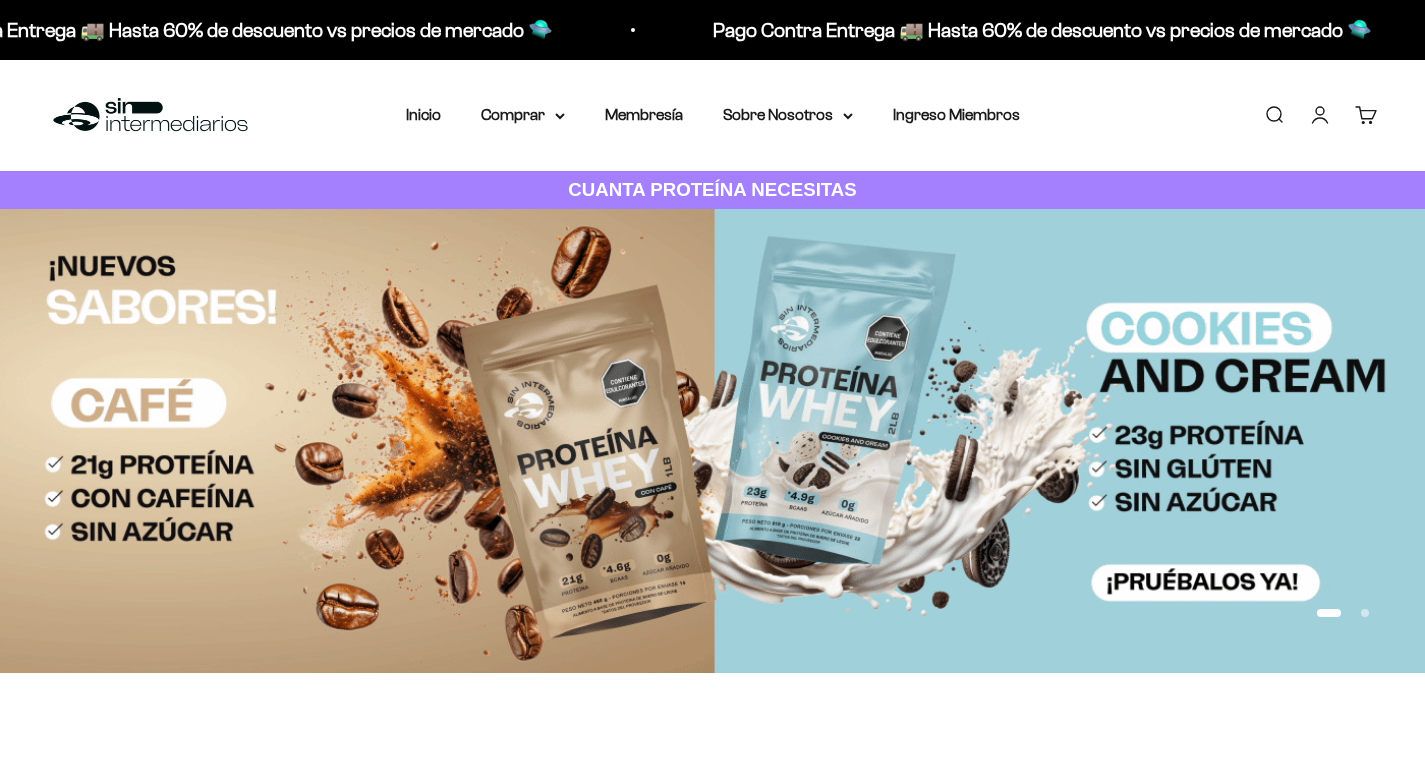 click on "Iniciar sesión" at bounding box center [1320, 115] 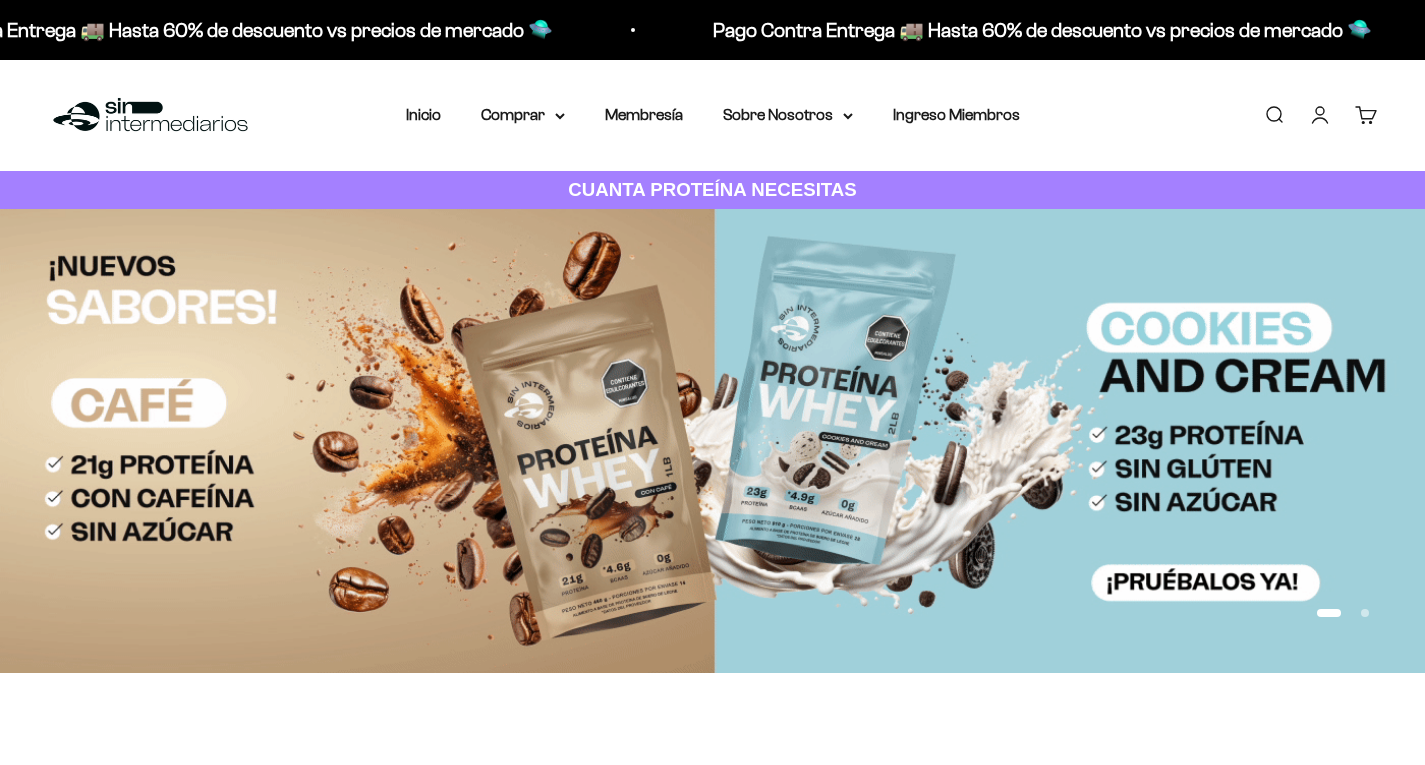scroll, scrollTop: 0, scrollLeft: 0, axis: both 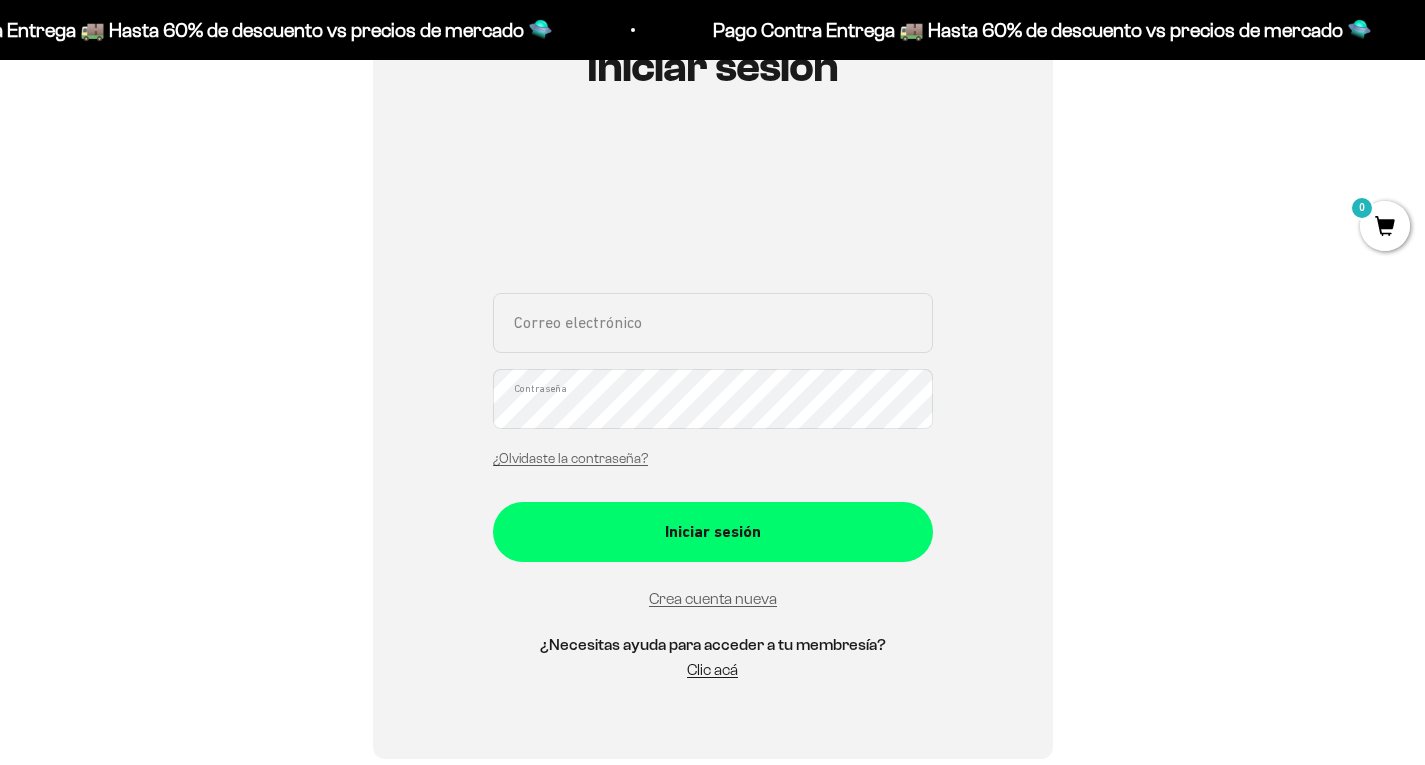 click on "Correo electrónico" at bounding box center [713, 323] 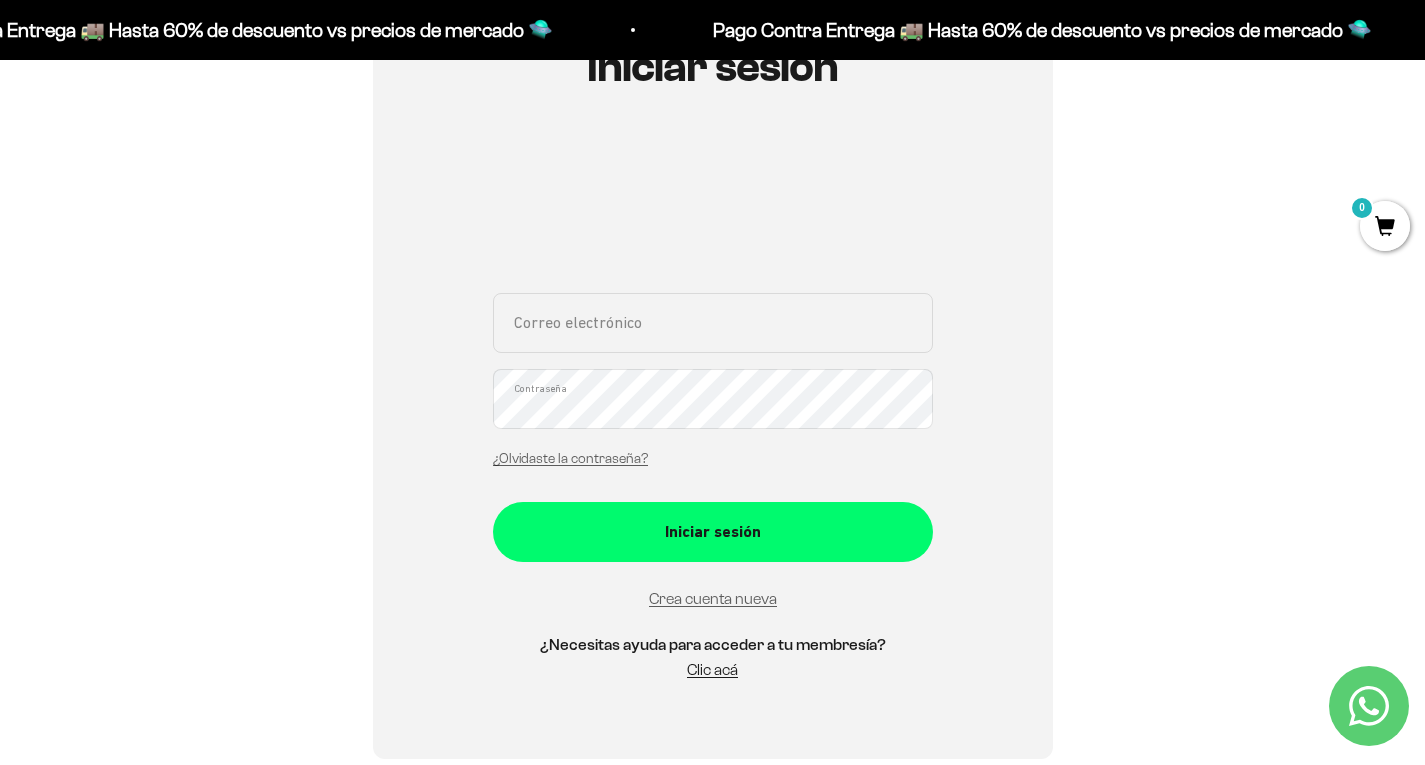 type on "[EMAIL]" 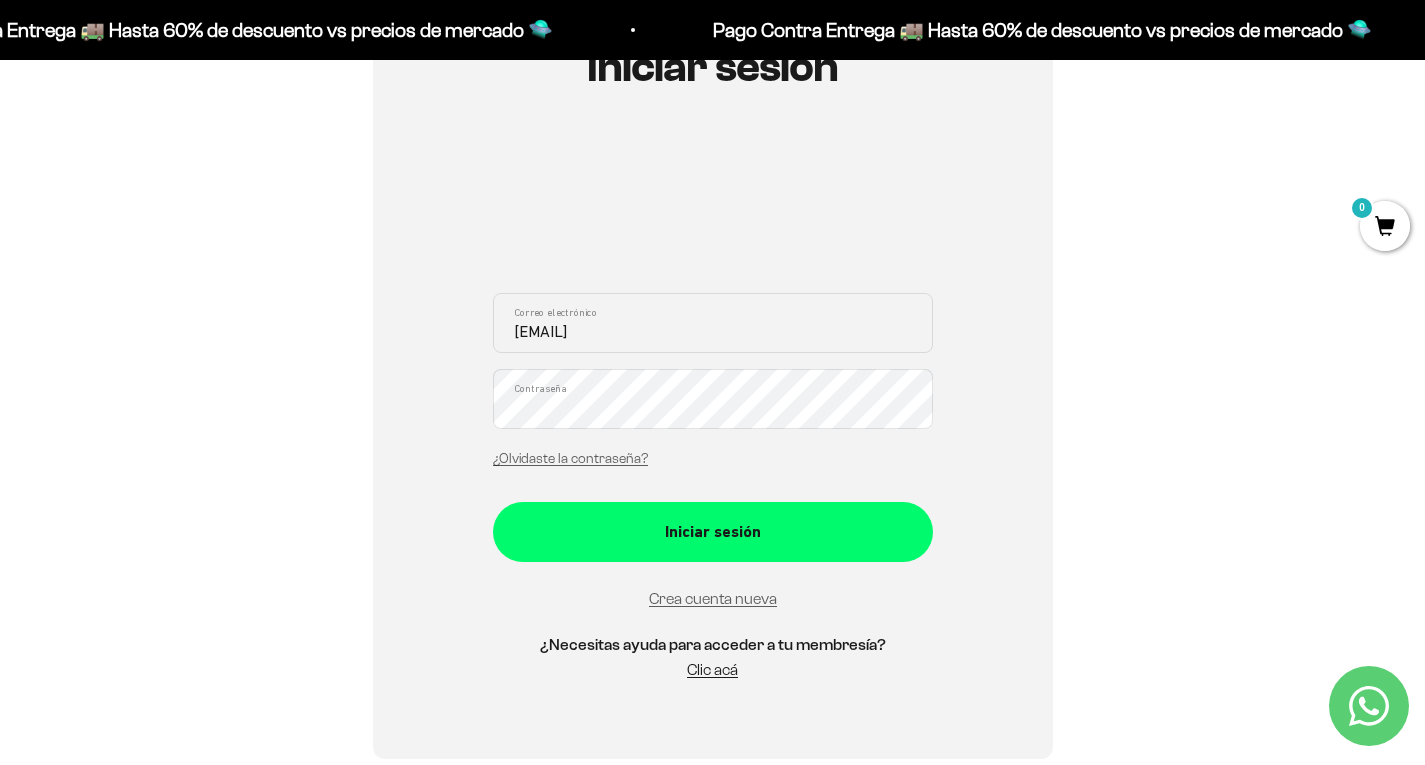 click on "acastrillonmontoya@gmail.com Correo electrónico Contraseña
¿Olvidaste la contraseña?" at bounding box center [713, 386] 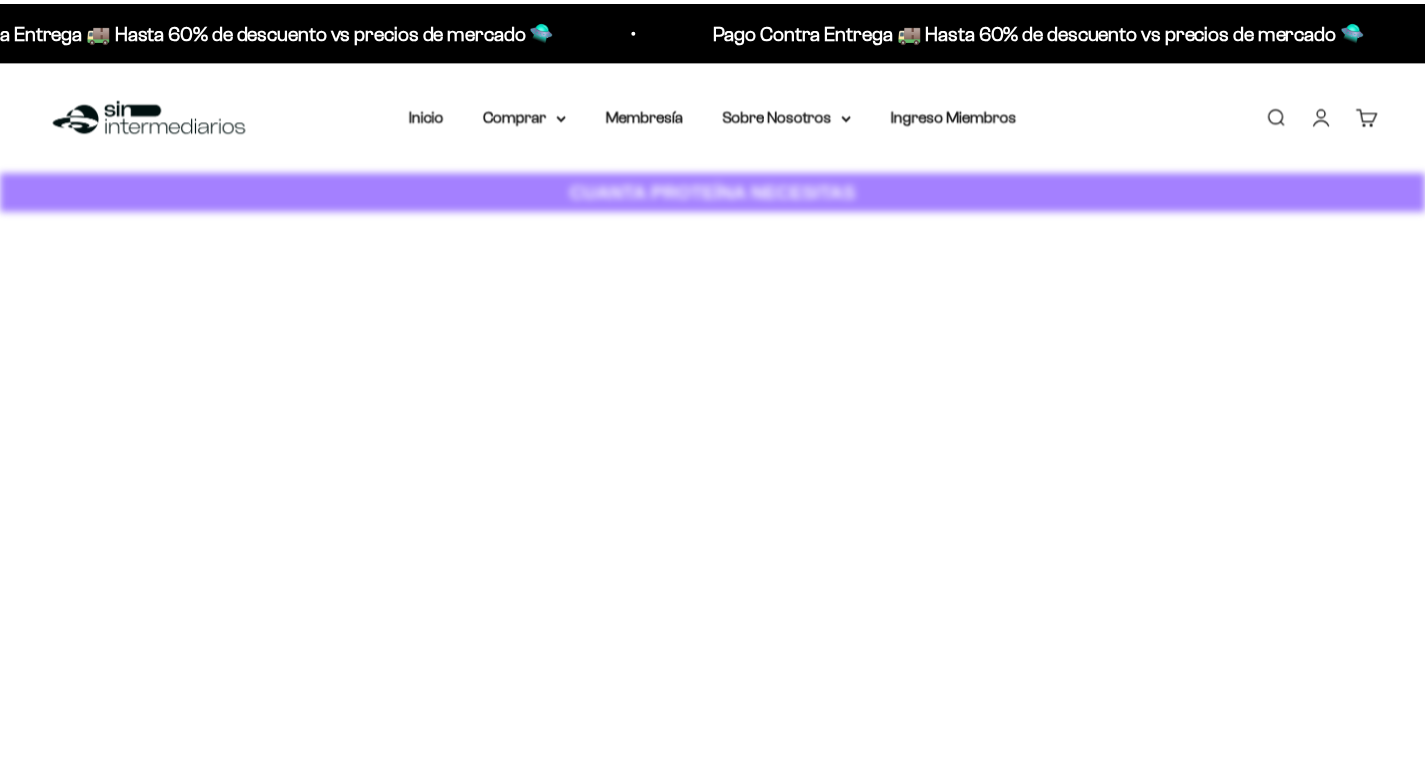 scroll, scrollTop: 0, scrollLeft: 0, axis: both 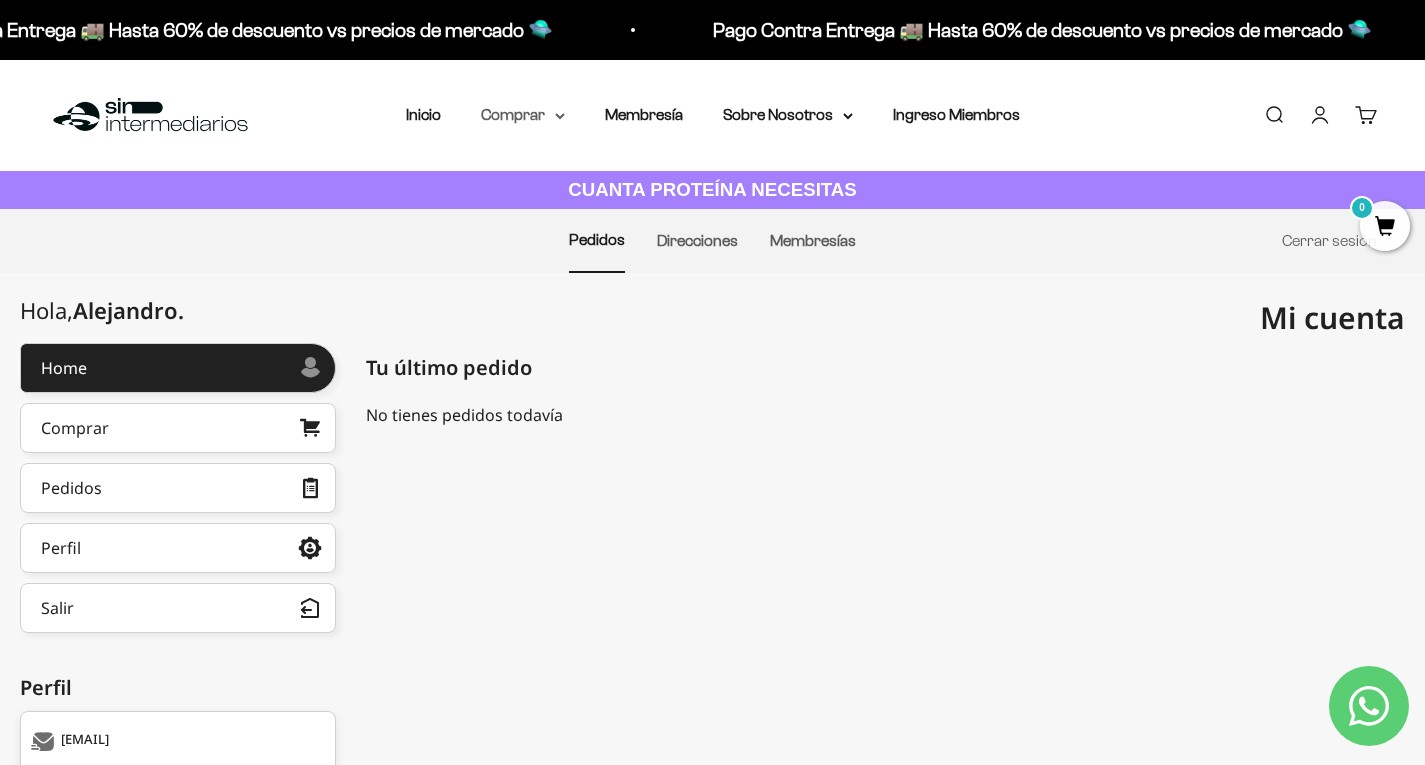 click on "Comprar" at bounding box center [523, 115] 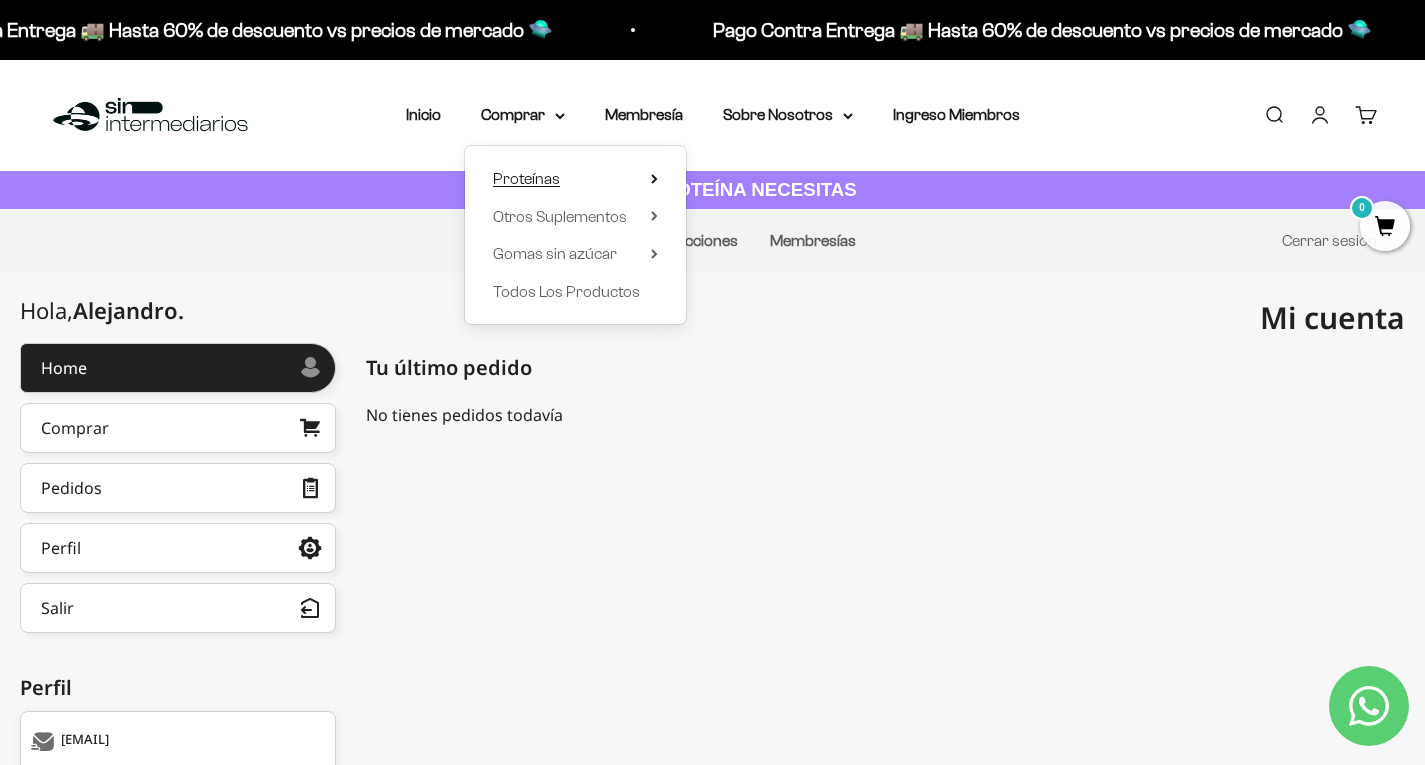 click on "Proteínas" at bounding box center (526, 178) 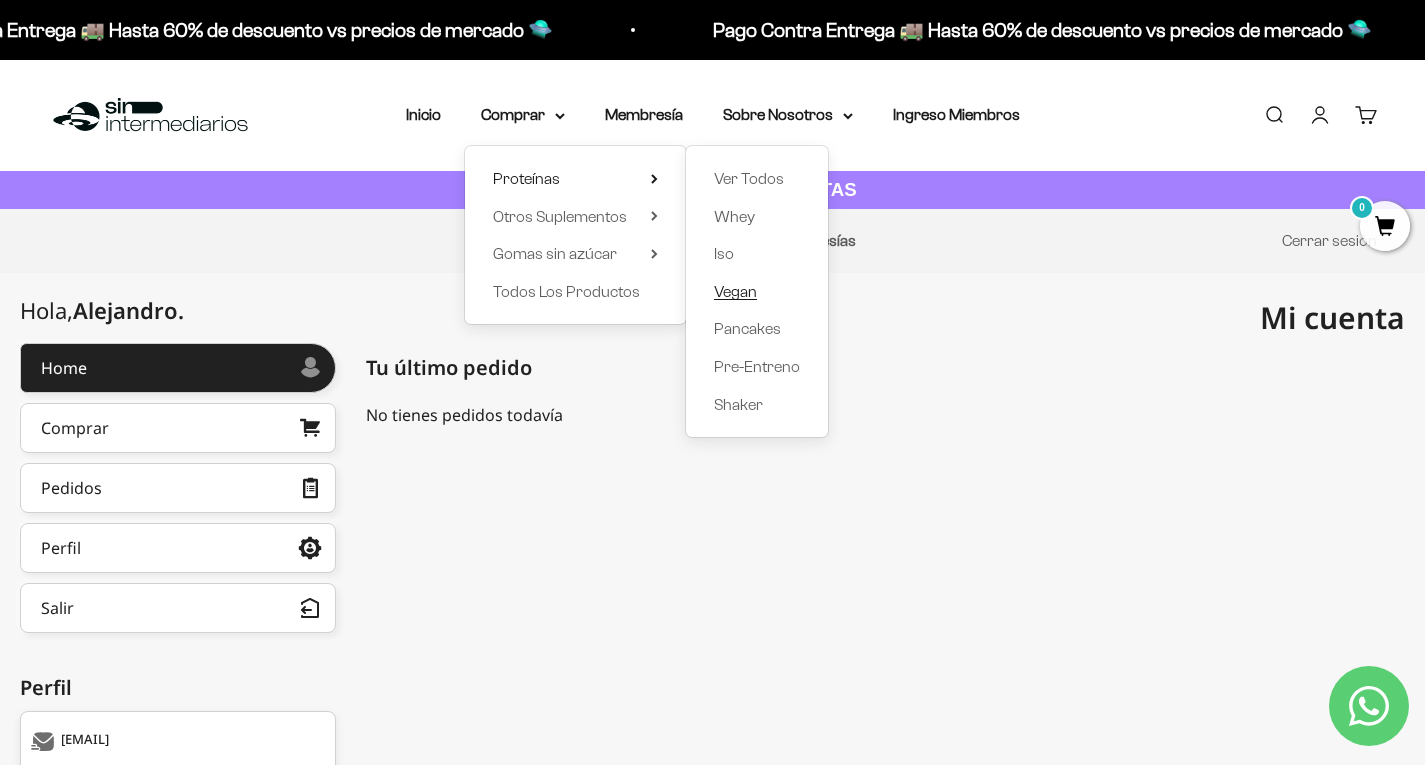 click on "Vegan" at bounding box center (735, 291) 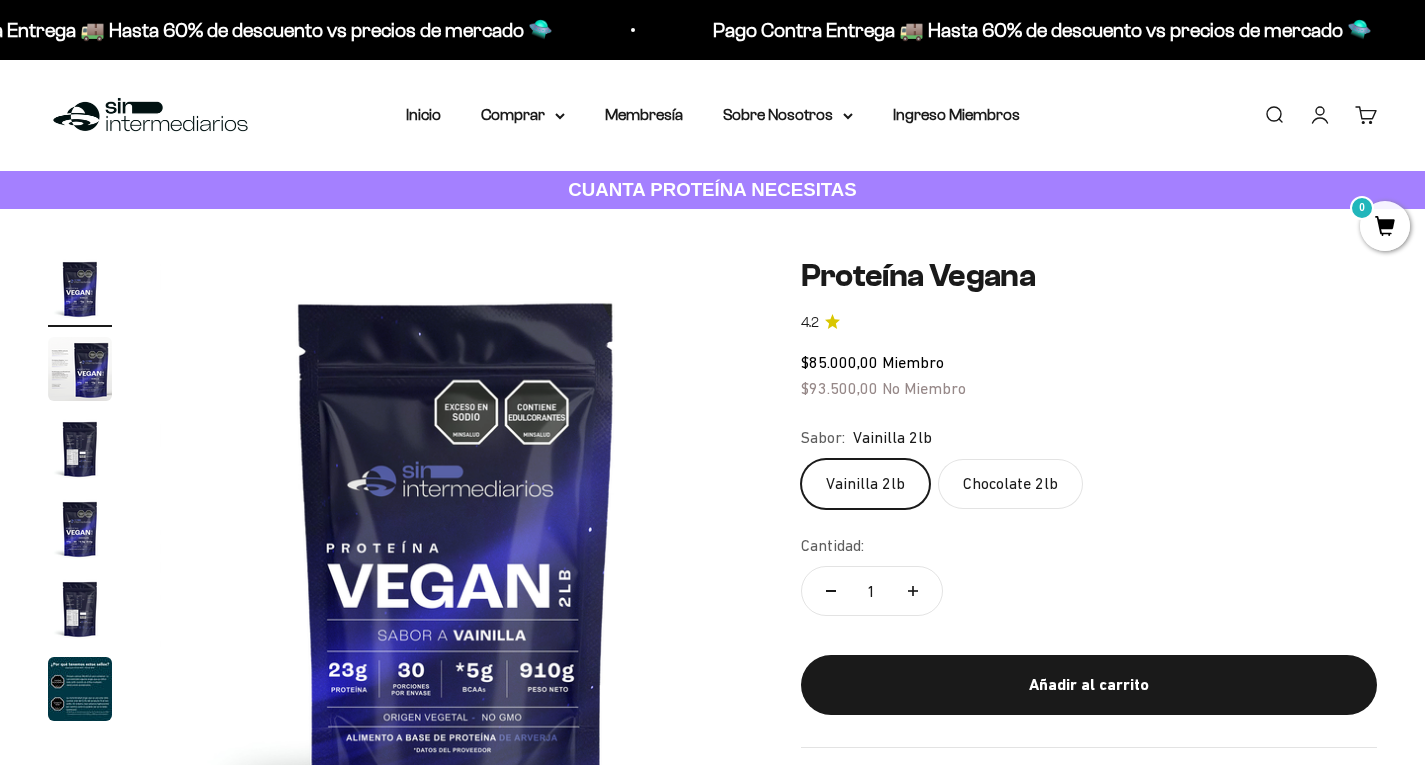 scroll, scrollTop: 128, scrollLeft: 0, axis: vertical 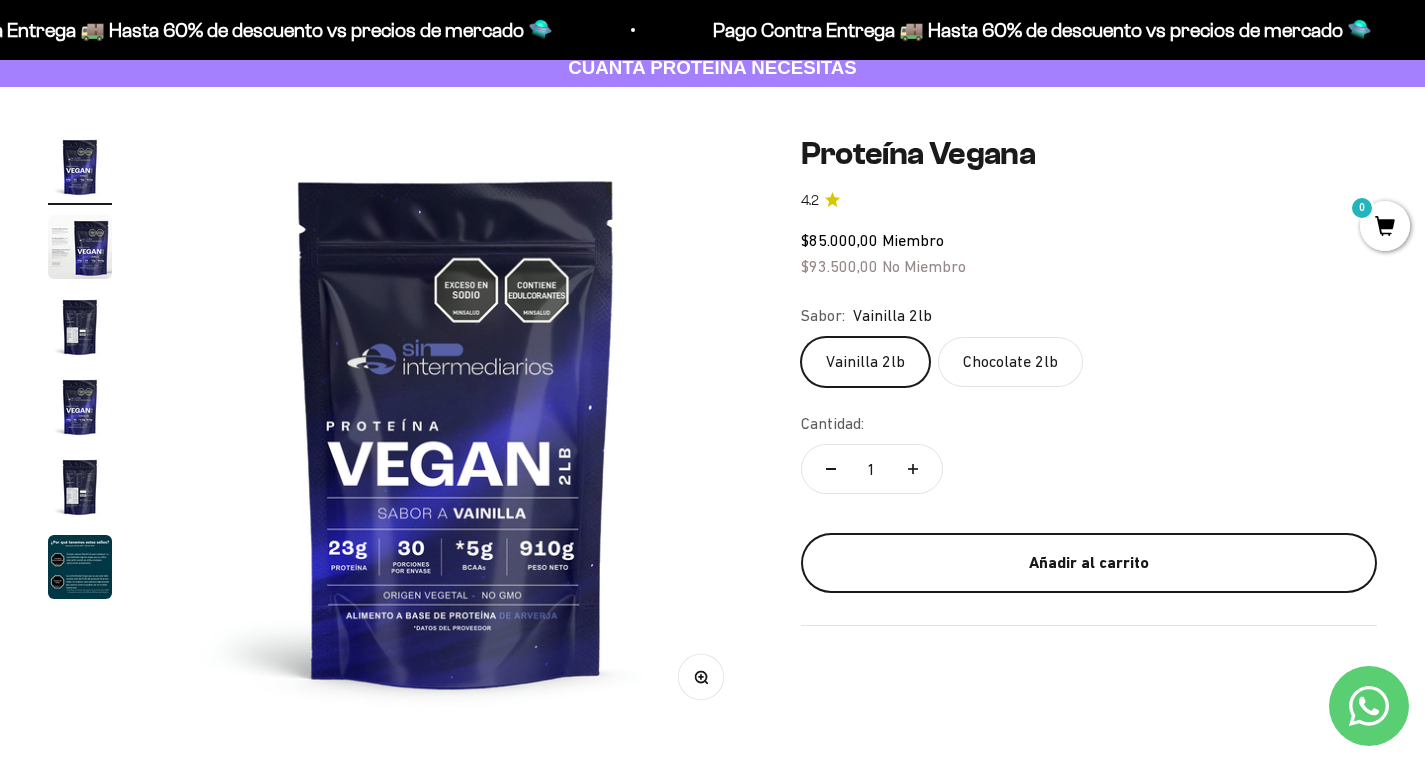 click on "Añadir al carrito" at bounding box center (1089, 563) 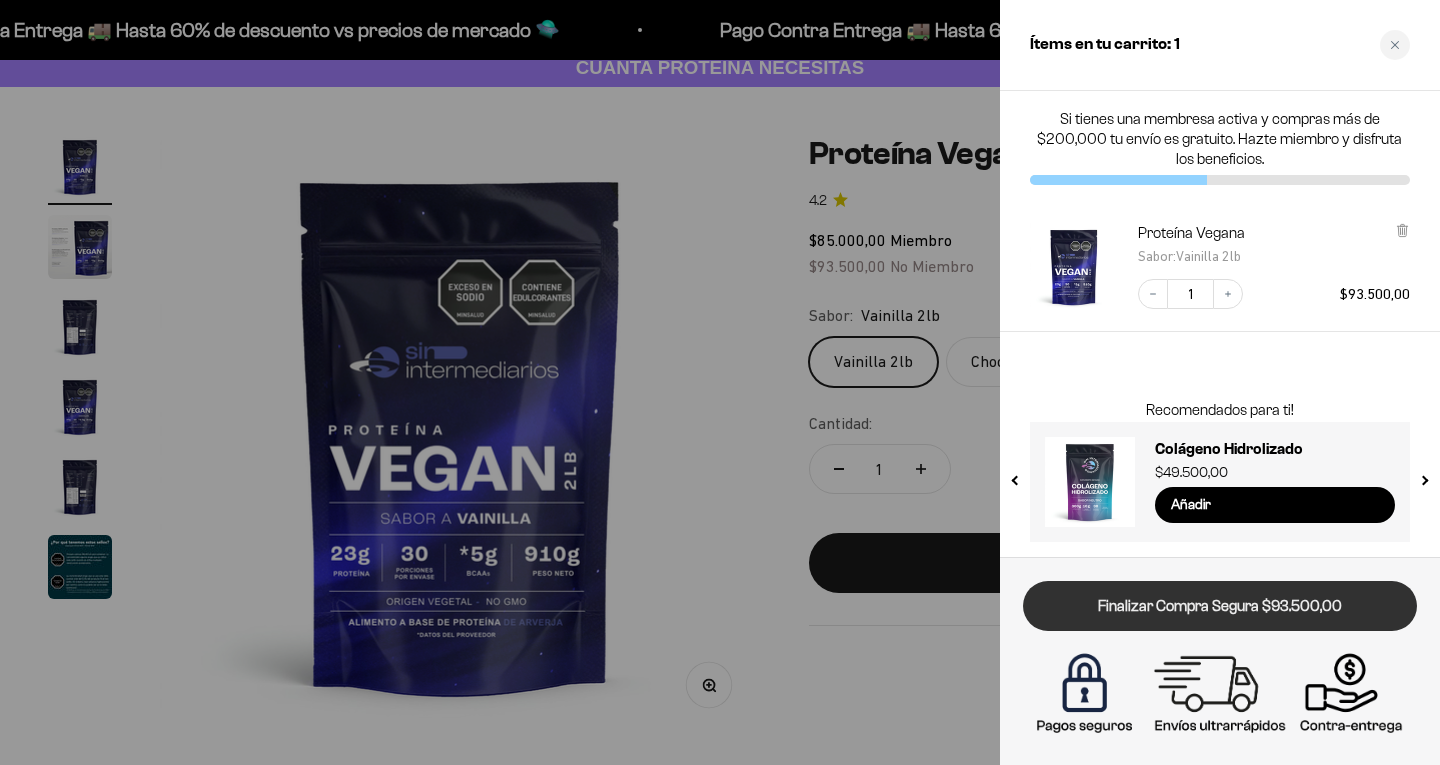 click on "Finalizar Compra Segura $93.500,00" at bounding box center (1220, 606) 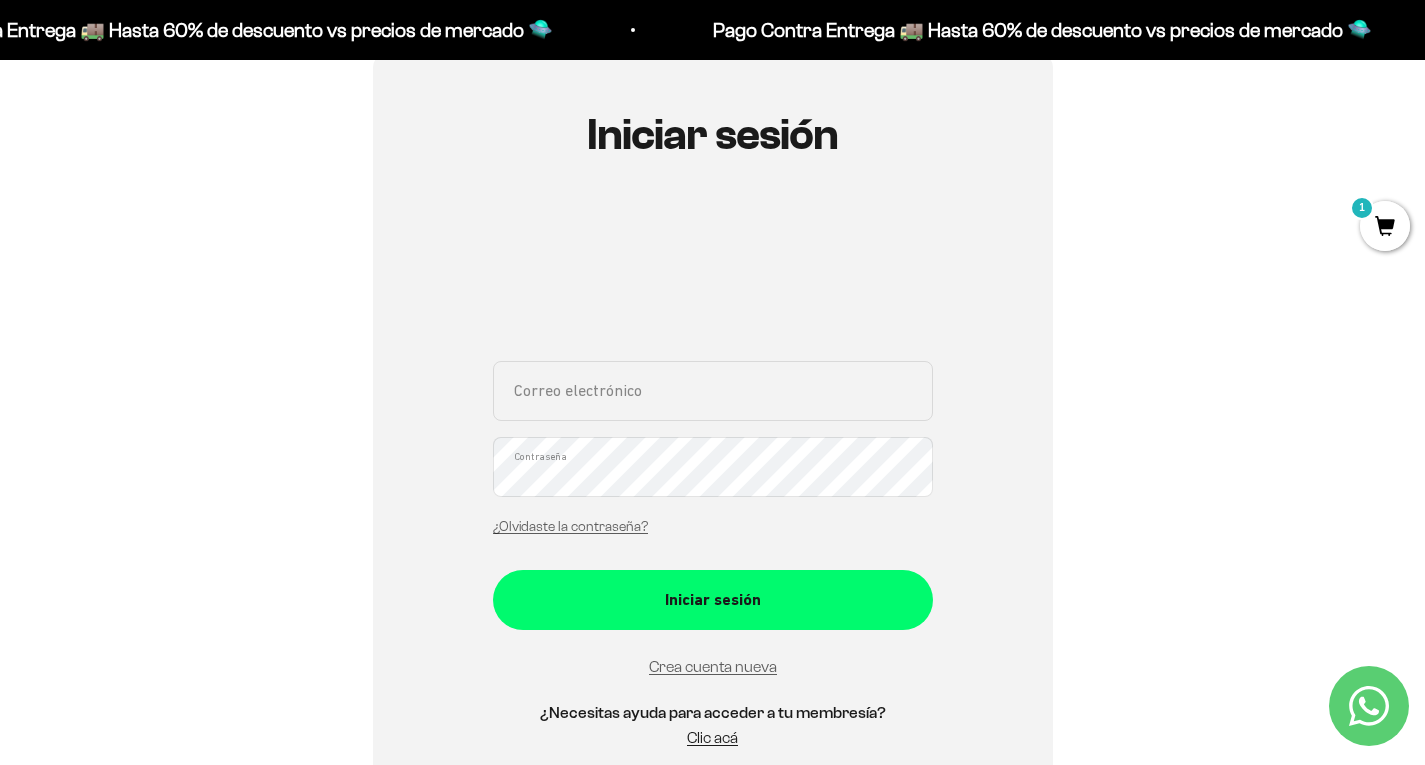 scroll, scrollTop: 0, scrollLeft: 0, axis: both 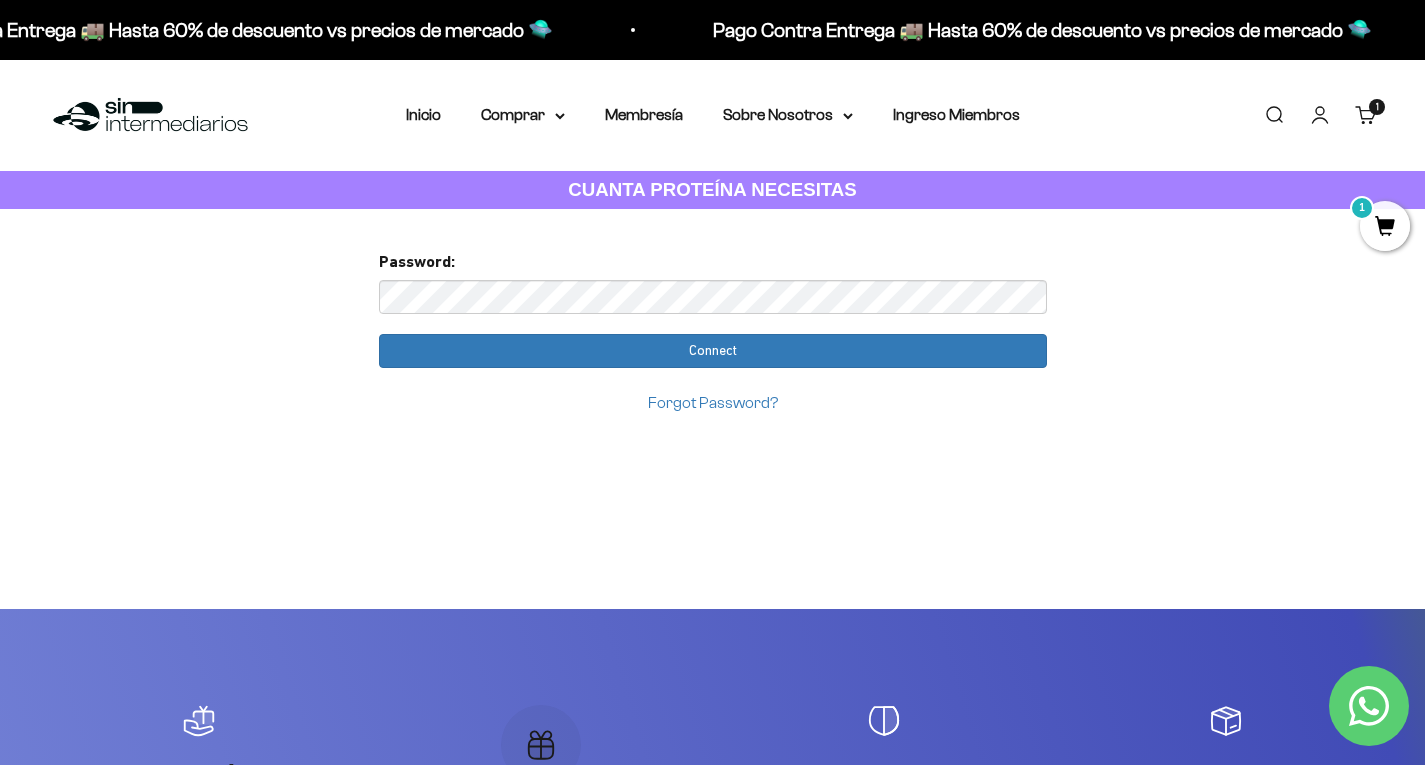 click on "Connect" at bounding box center (713, 351) 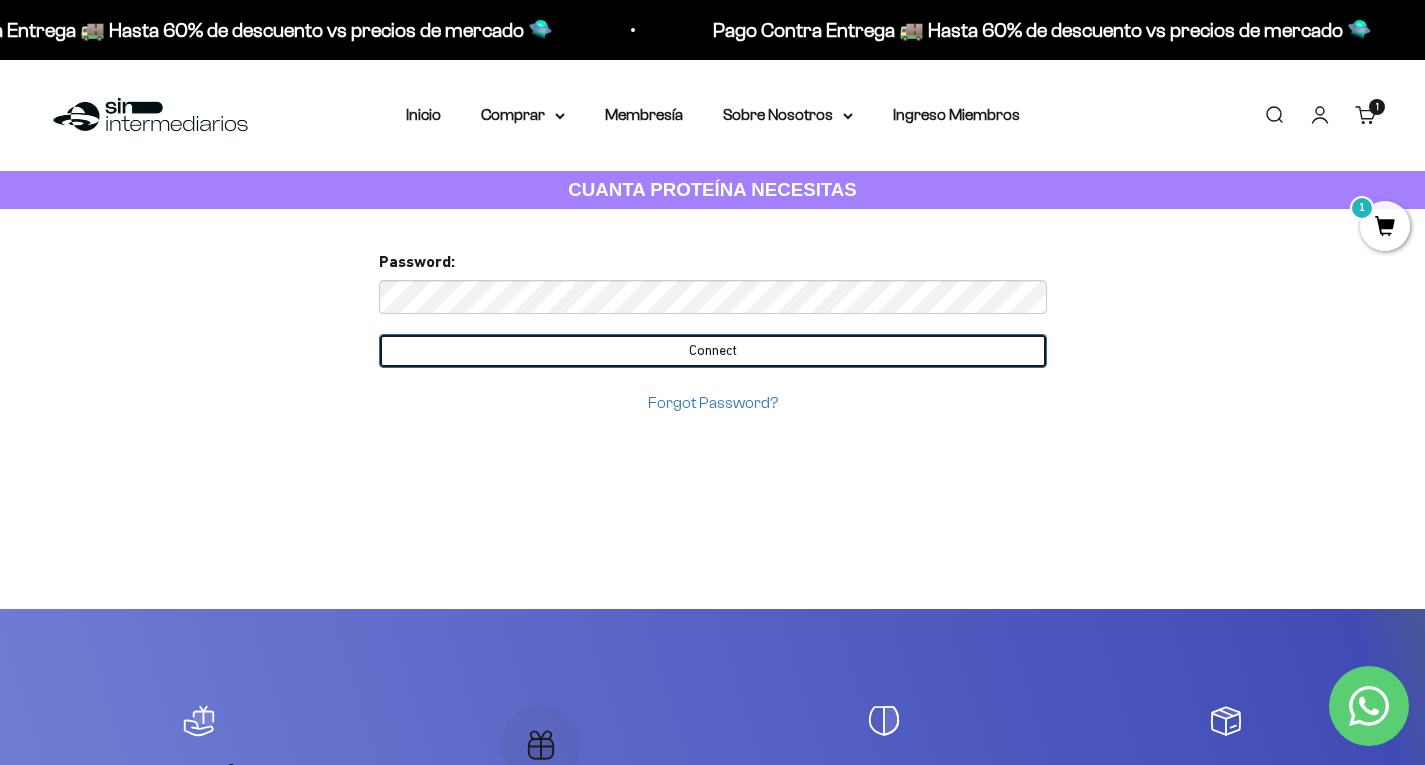 click on "Connect" at bounding box center (713, 351) 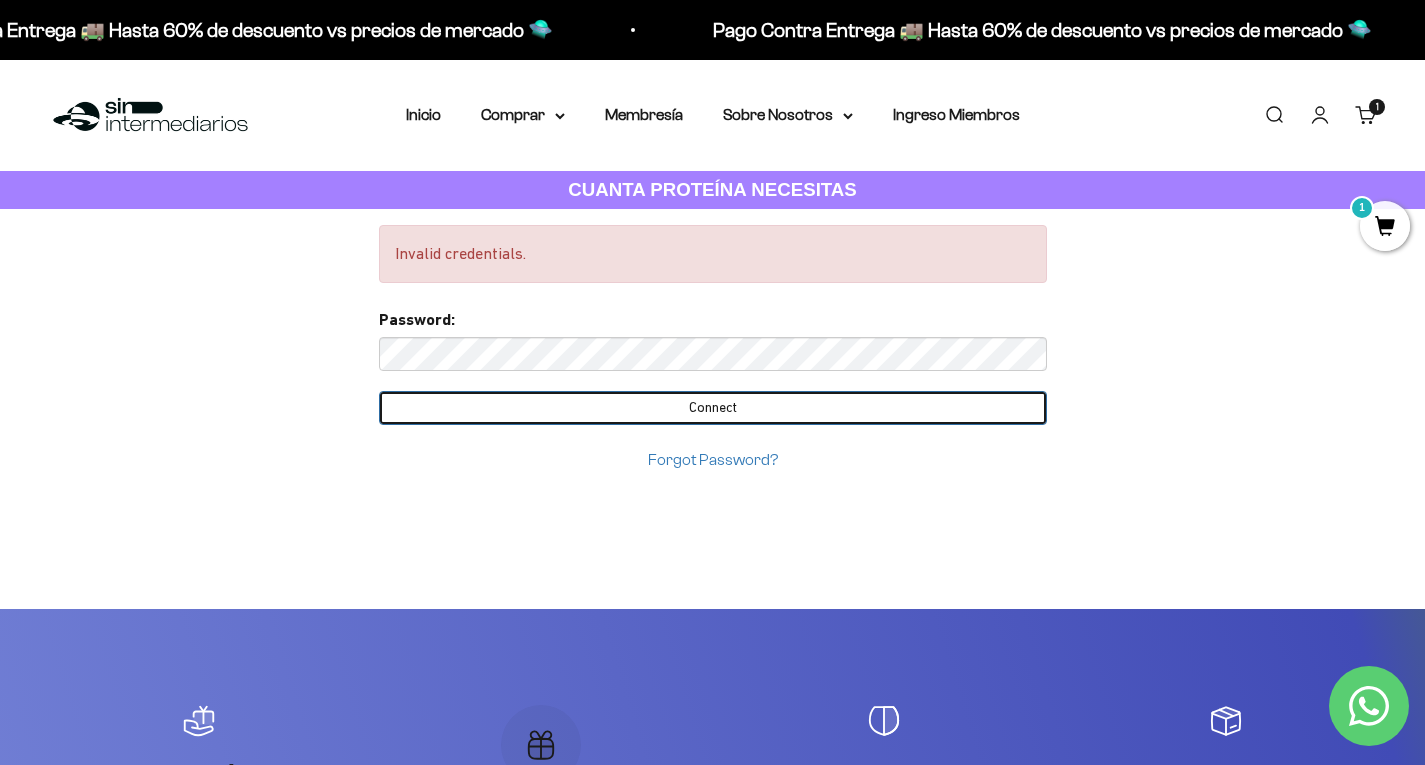 click on "Connect" at bounding box center (713, 408) 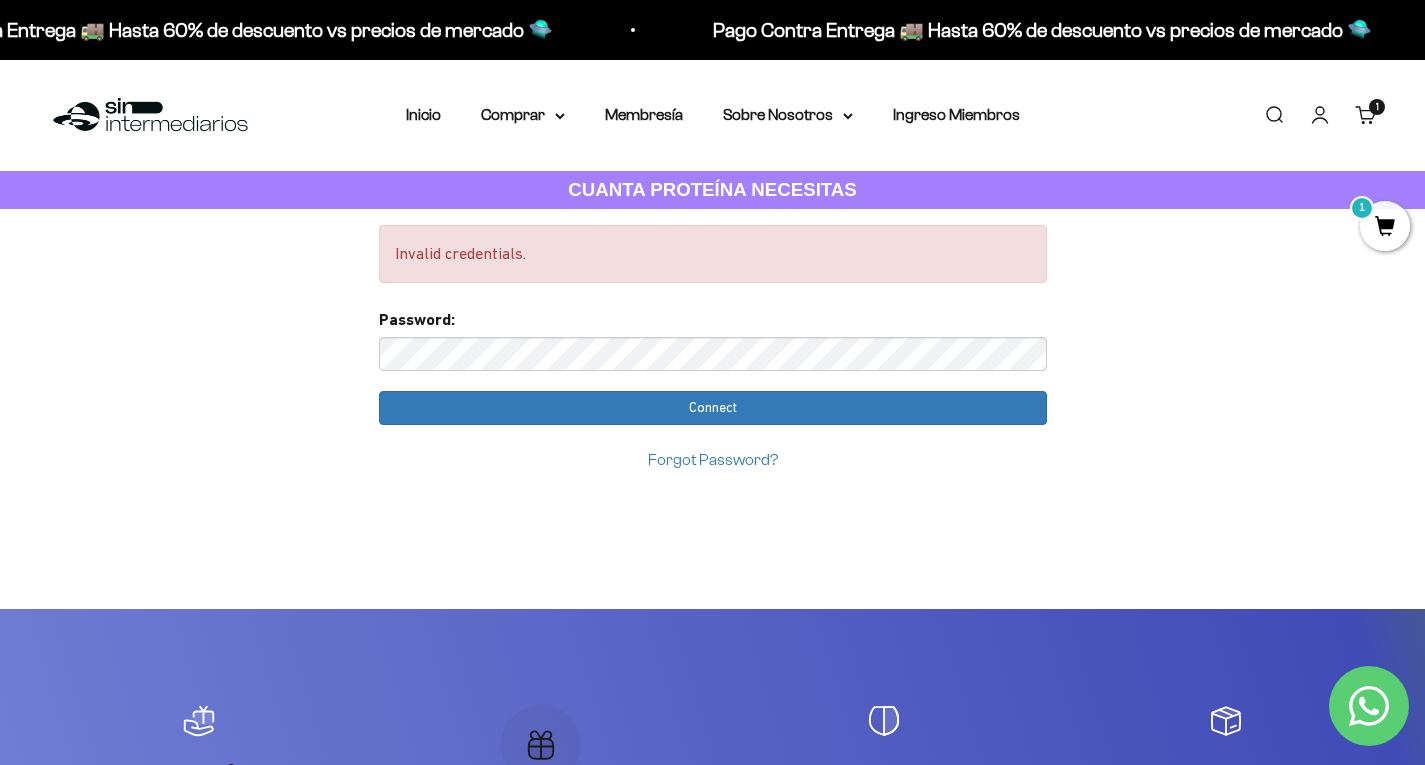 click on "Iniciar sesión" at bounding box center (1320, 115) 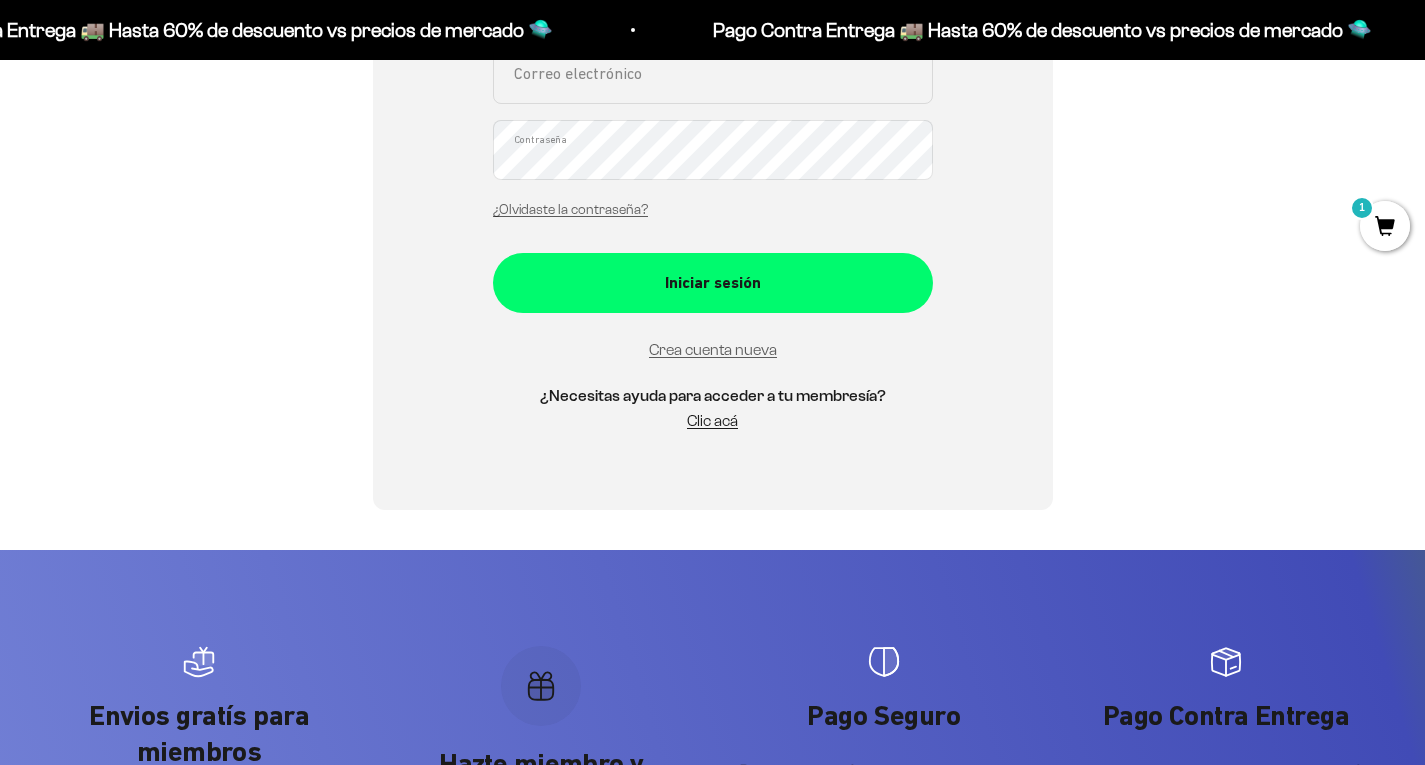 scroll, scrollTop: 511, scrollLeft: 0, axis: vertical 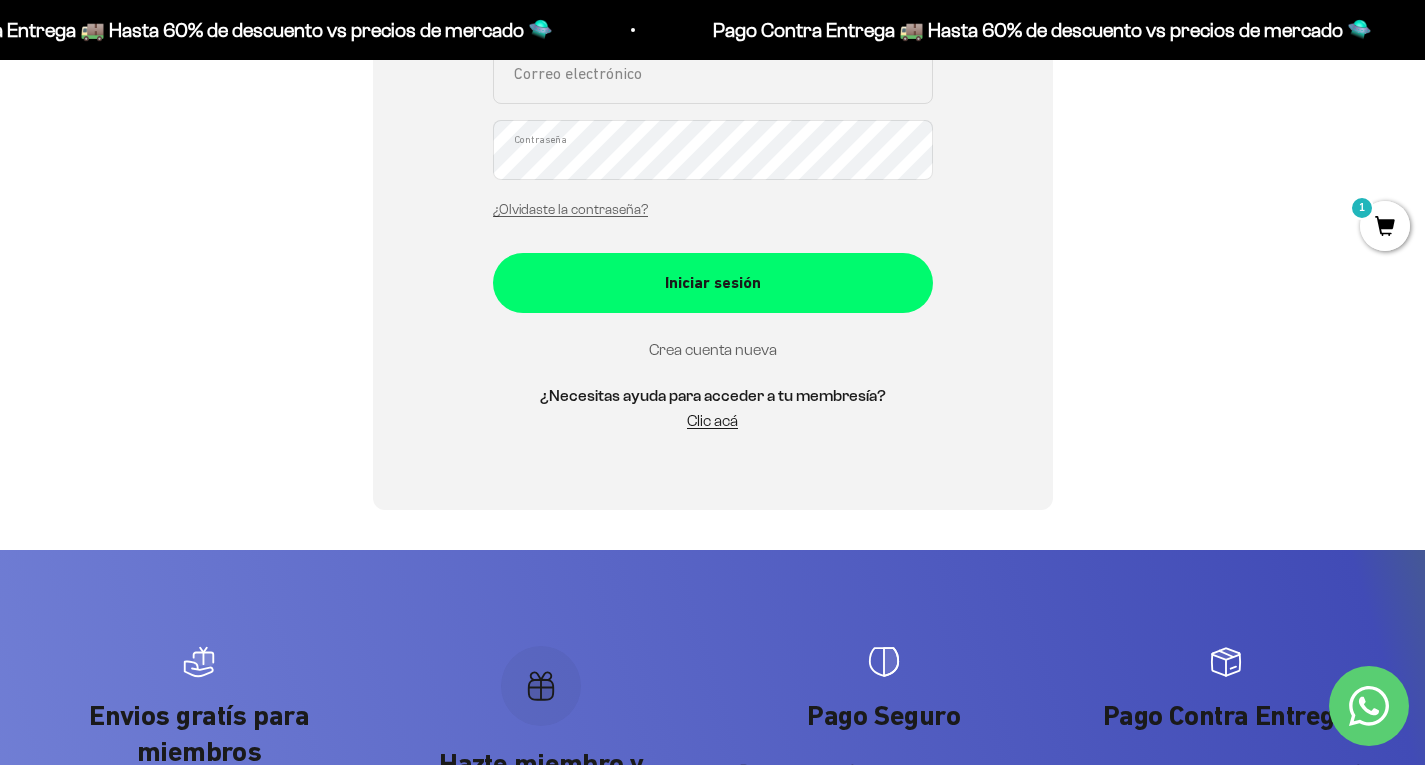 click on "Crea cuenta nueva" at bounding box center [713, 349] 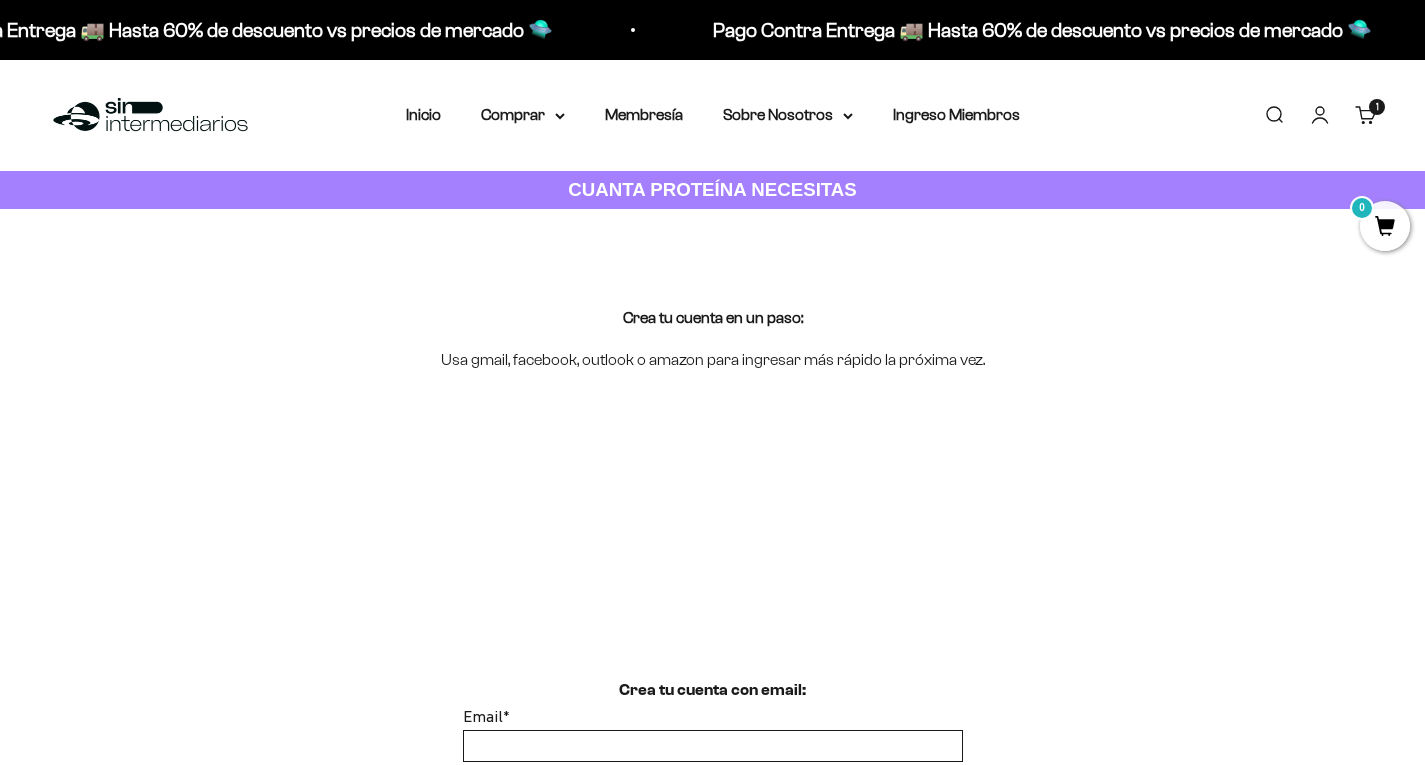 scroll, scrollTop: 185, scrollLeft: 0, axis: vertical 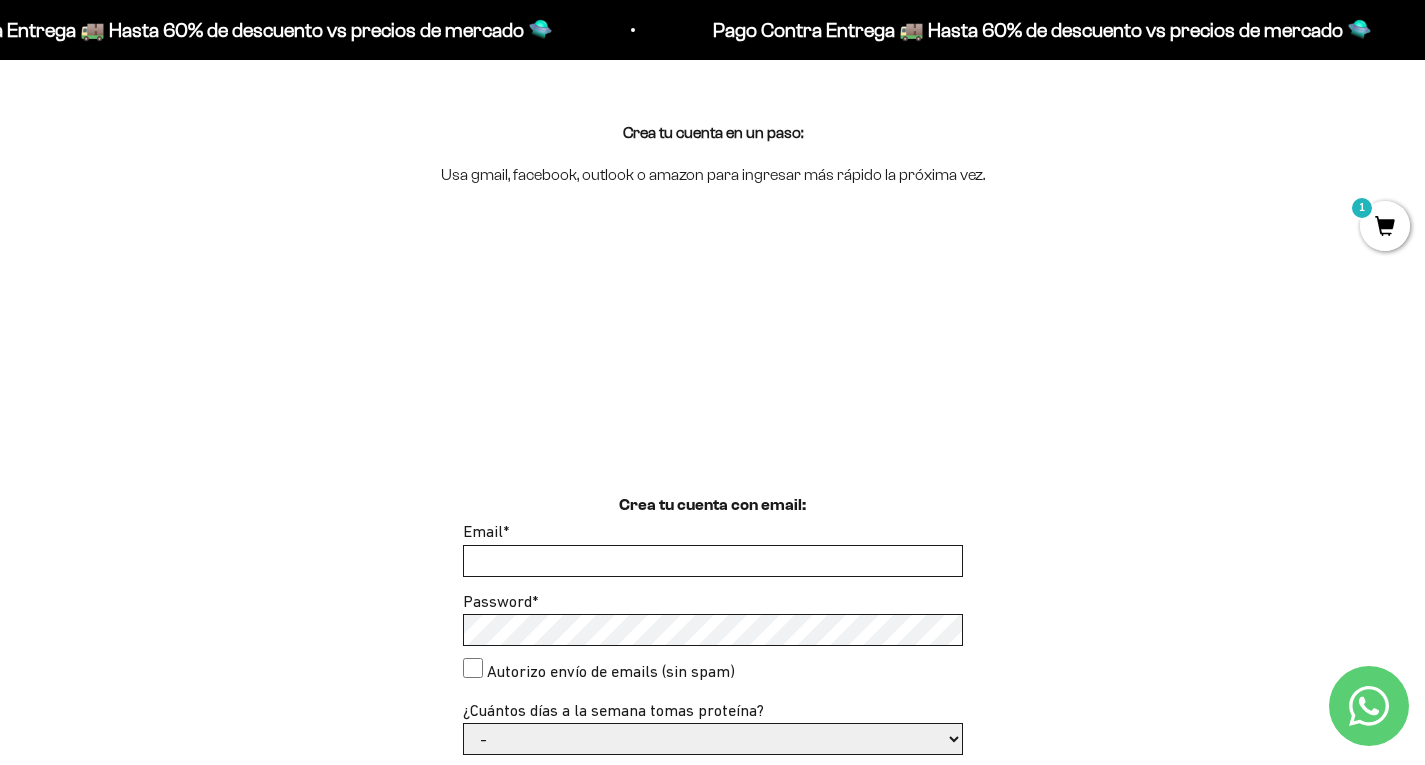 click on "Email
*" at bounding box center [713, 561] 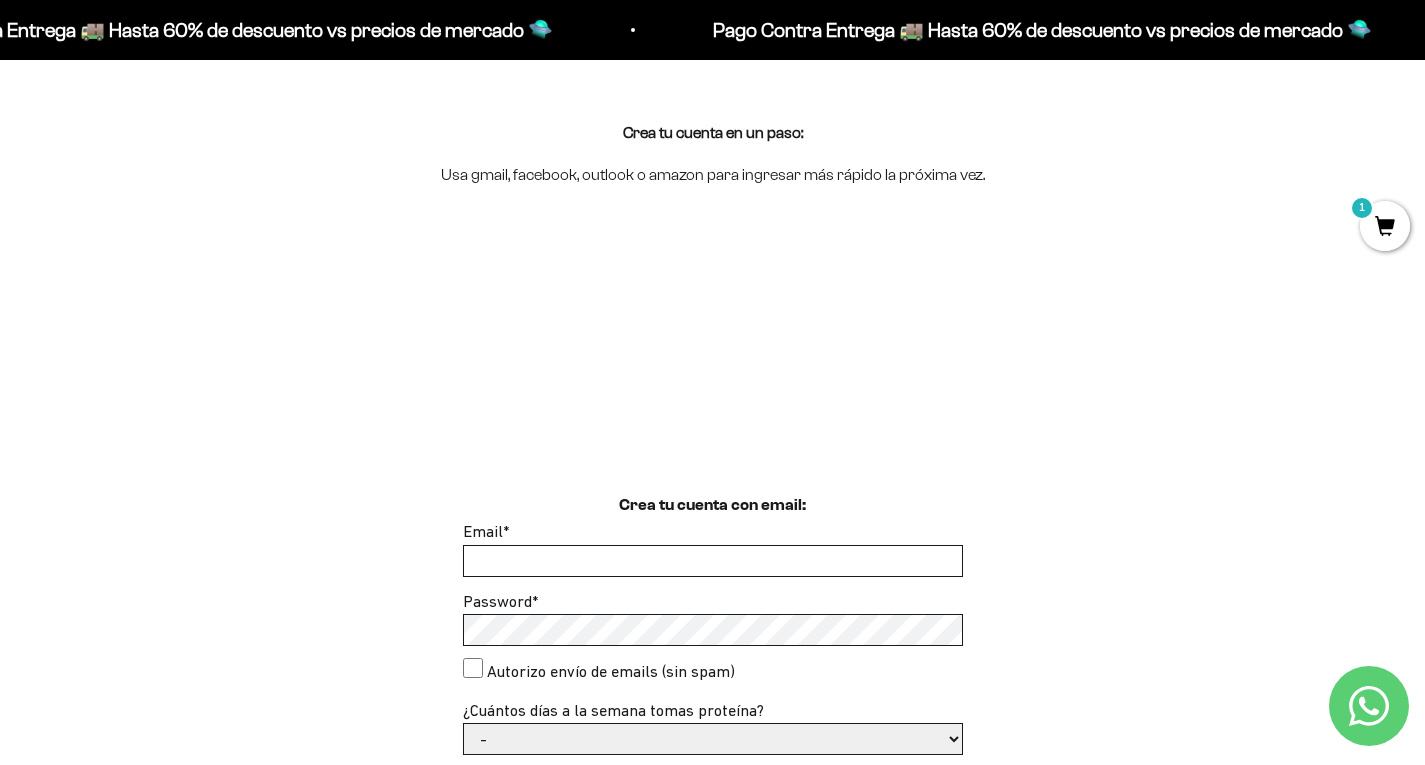 type on "acastrillonmontoya@gmail.com" 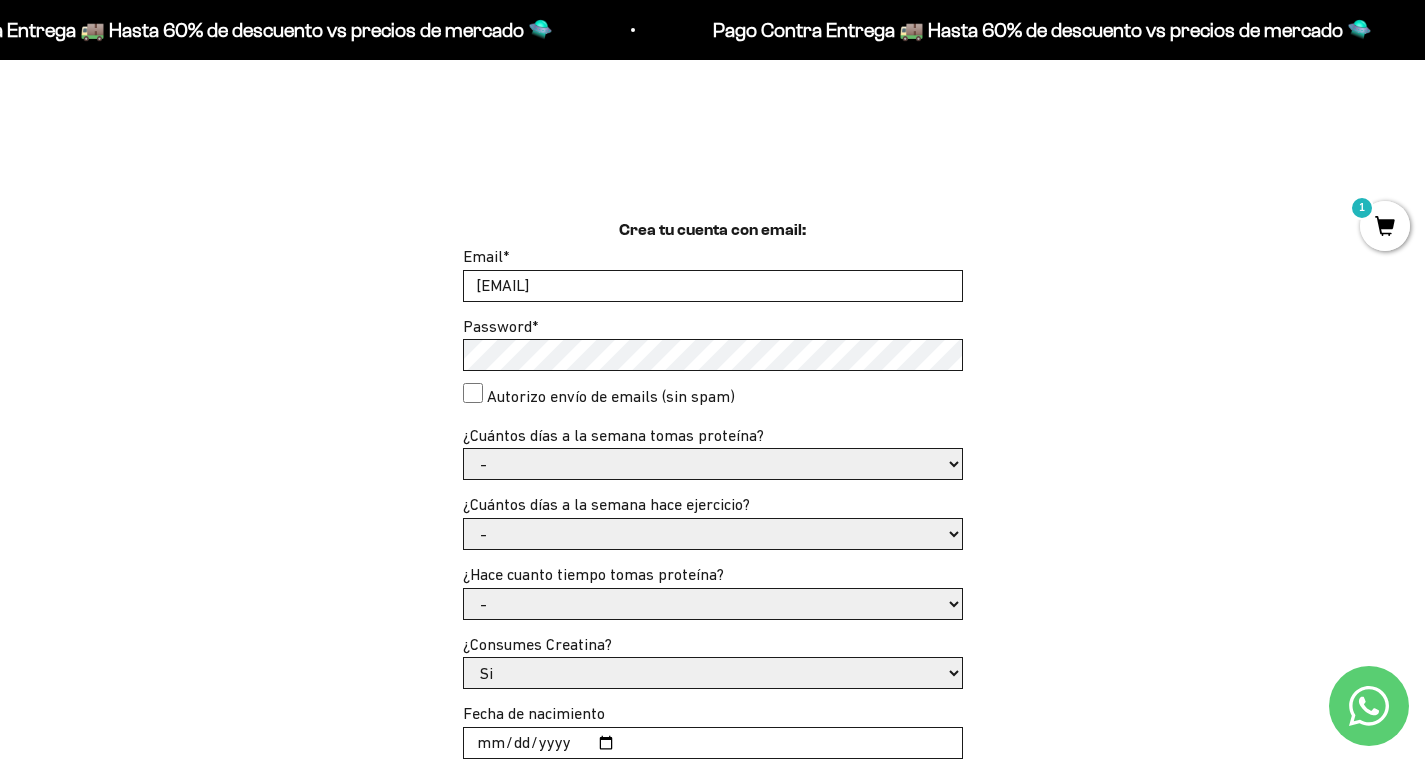 scroll, scrollTop: 473, scrollLeft: 0, axis: vertical 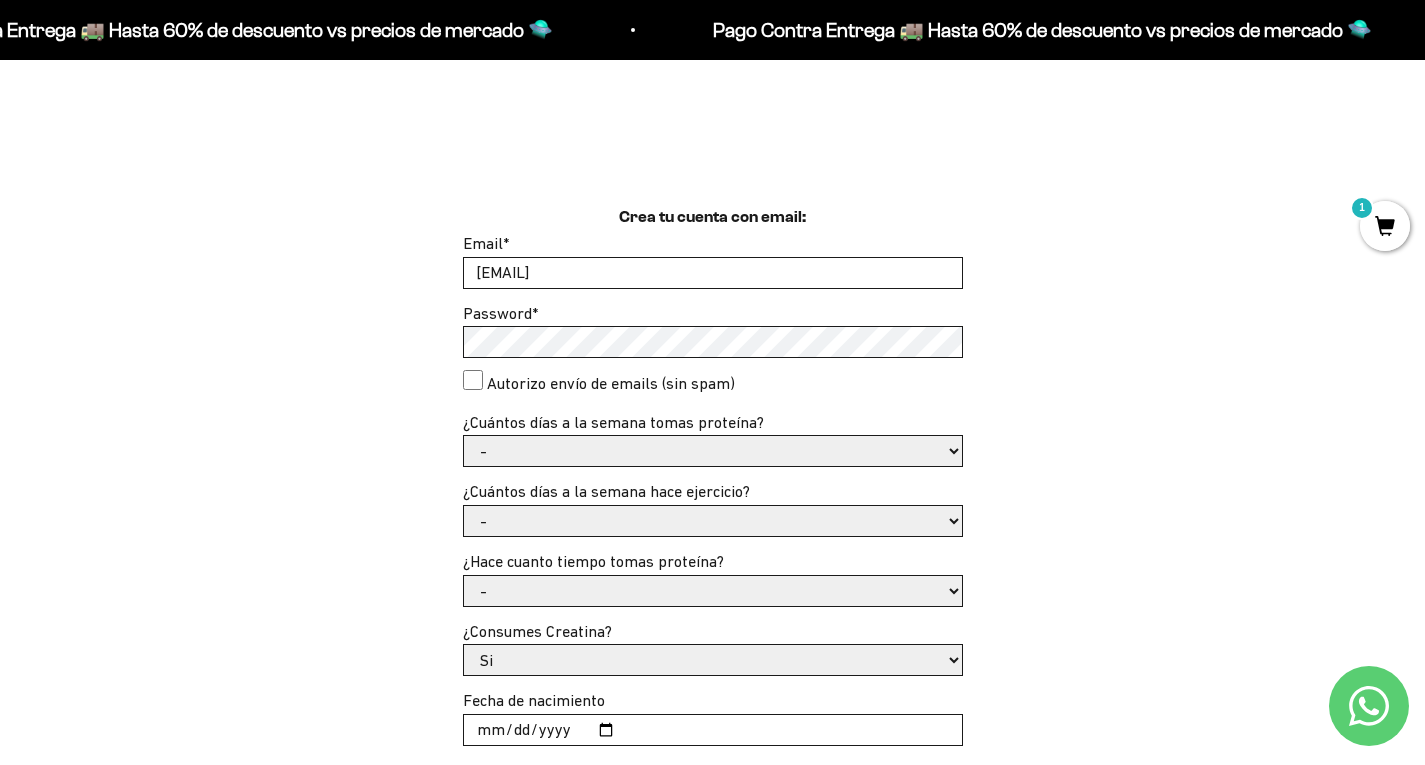 click on "Autorizo envío de emails (sin spam)" at bounding box center [473, 380] 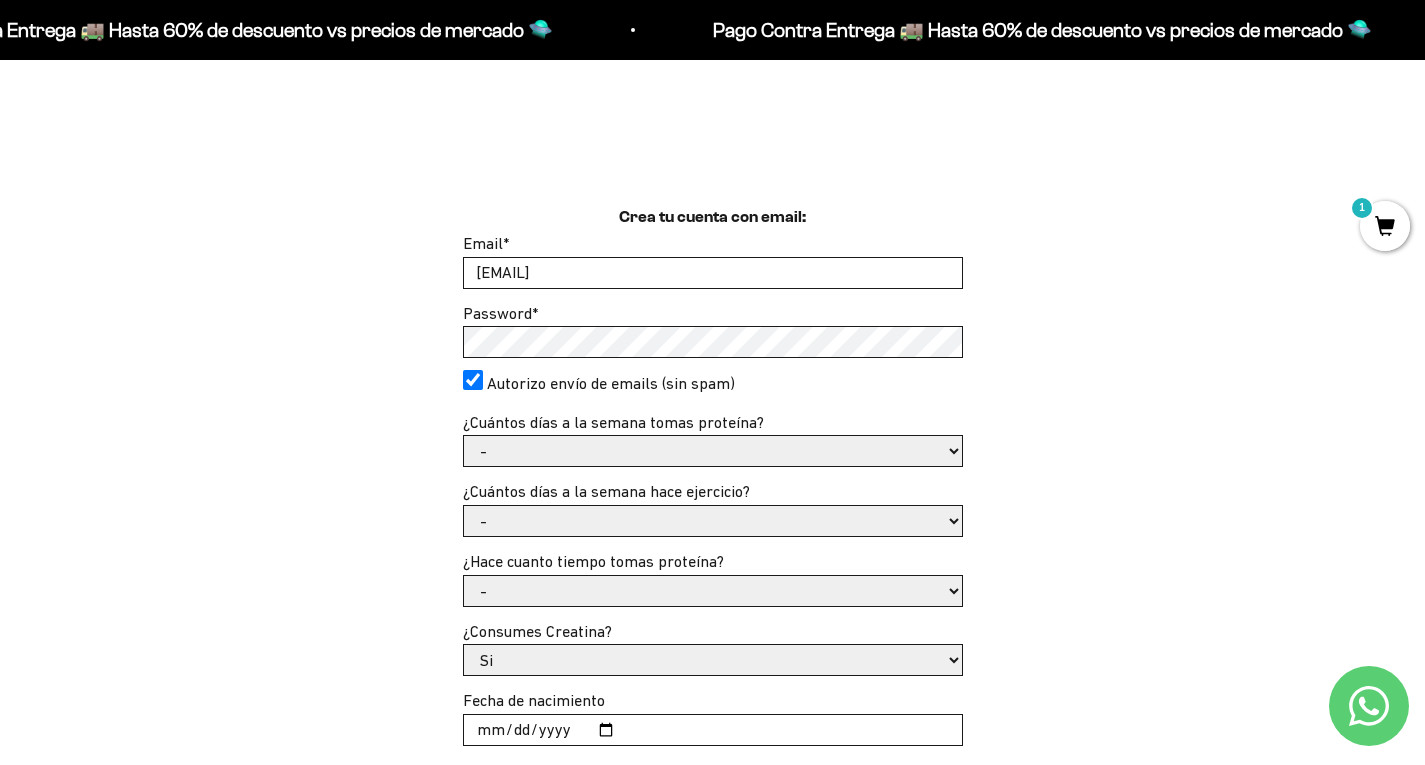 click on "Autorizo envío de emails (sin spam)" at bounding box center [473, 380] 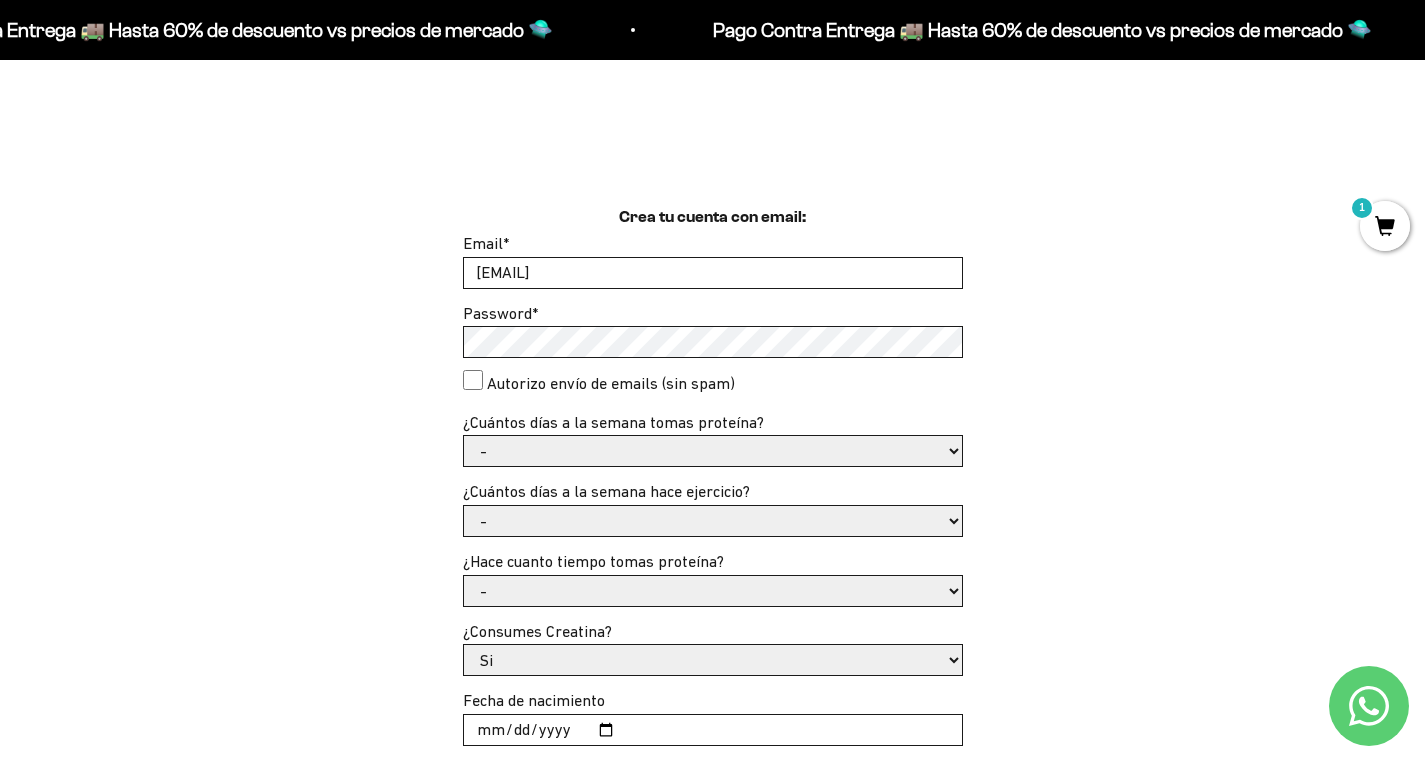 click on "-
1 o 2
3 a 5
6 o 7" at bounding box center (713, 451) 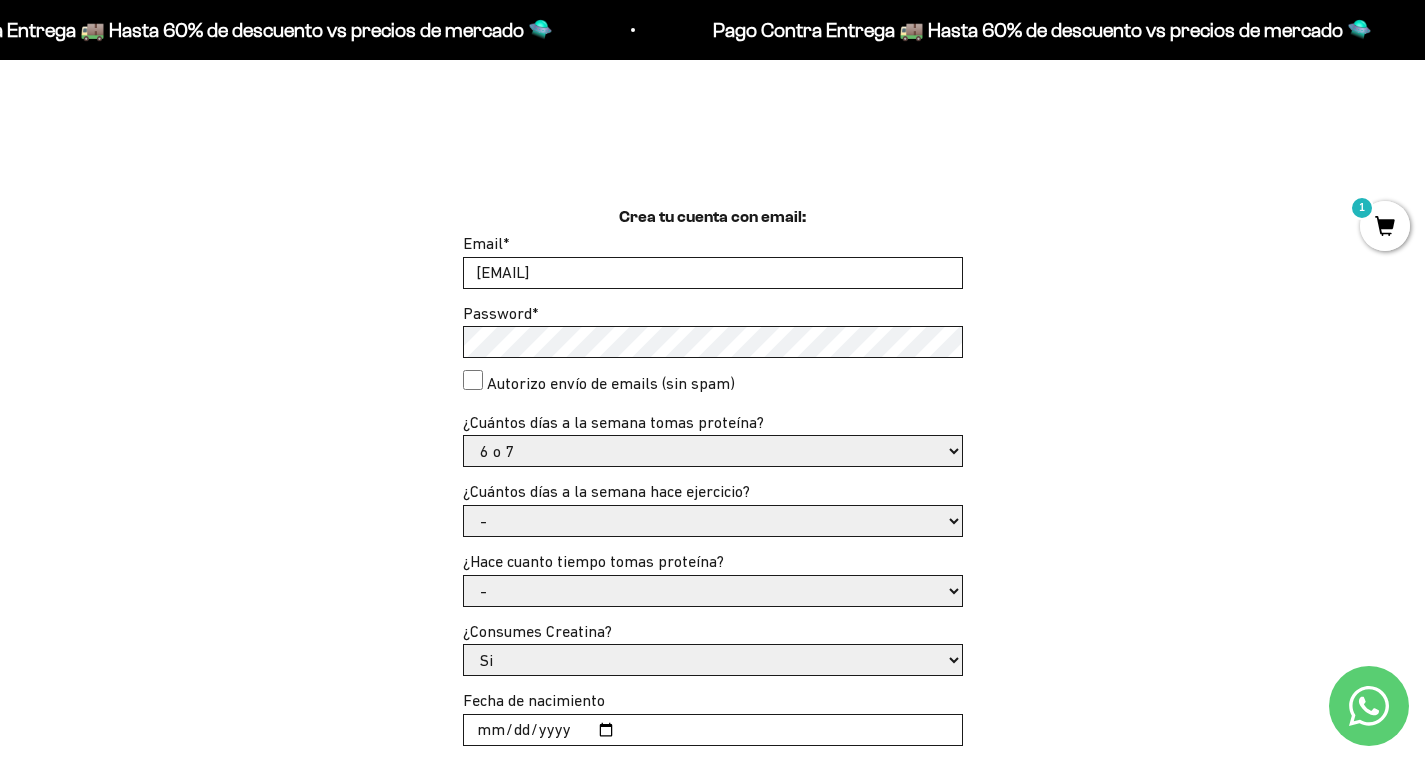 click on "-
No hago
1 a 2 días
3 a 5 días
6 o 7 días" at bounding box center [713, 521] 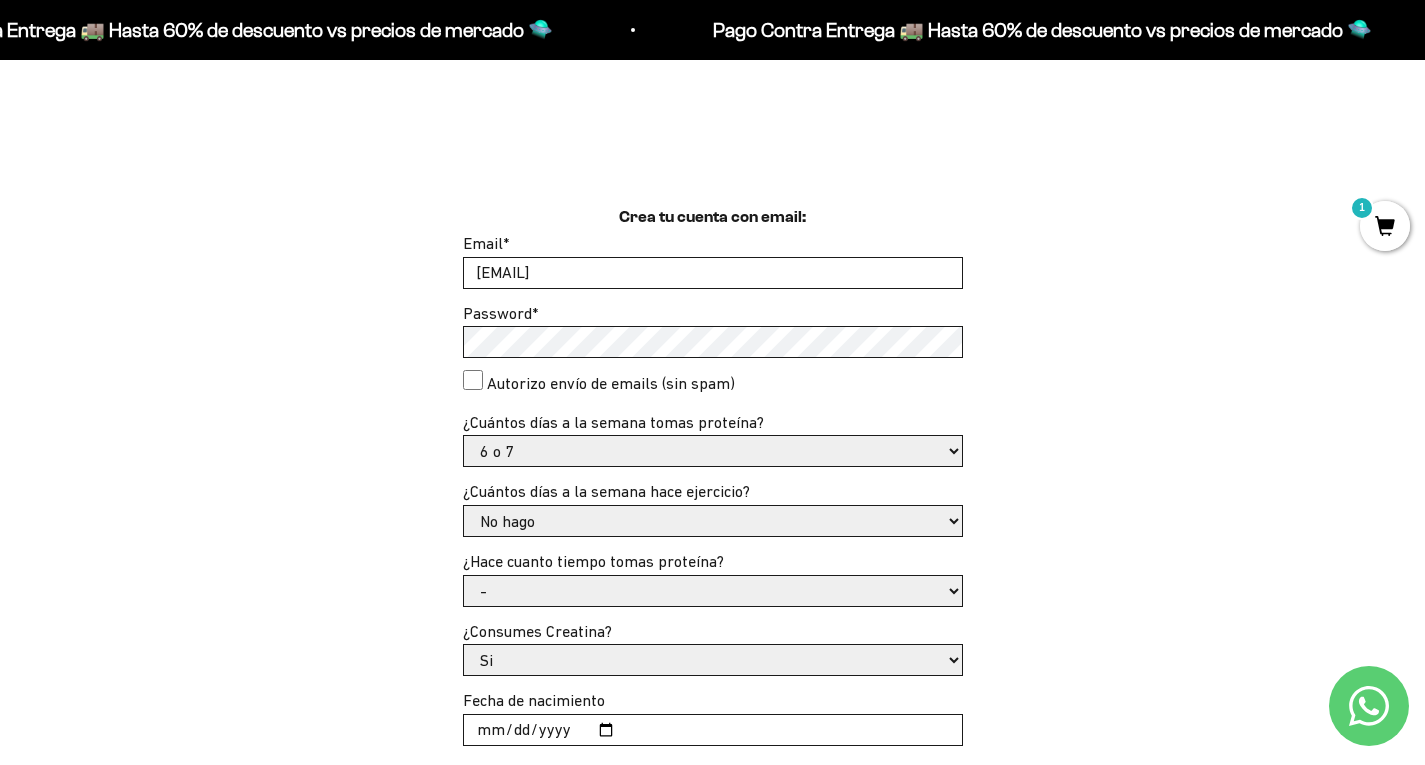 click on "-
No hago
1 a 2 días
3 a 5 días
6 o 7 días" at bounding box center (713, 521) 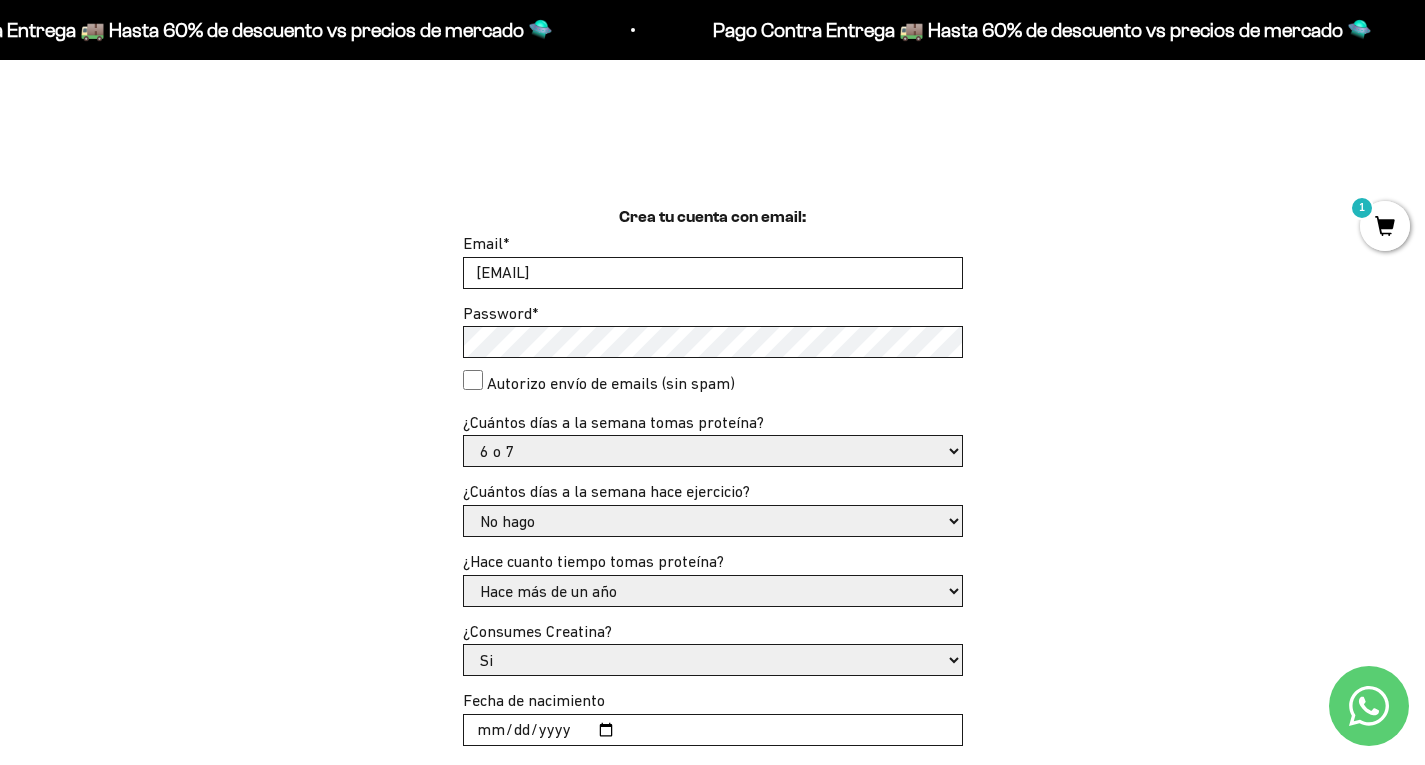 click on "-
Apenas estoy empezando
Menos de 6 meses
Más de 6 meses
Hace más de un año" at bounding box center (713, 591) 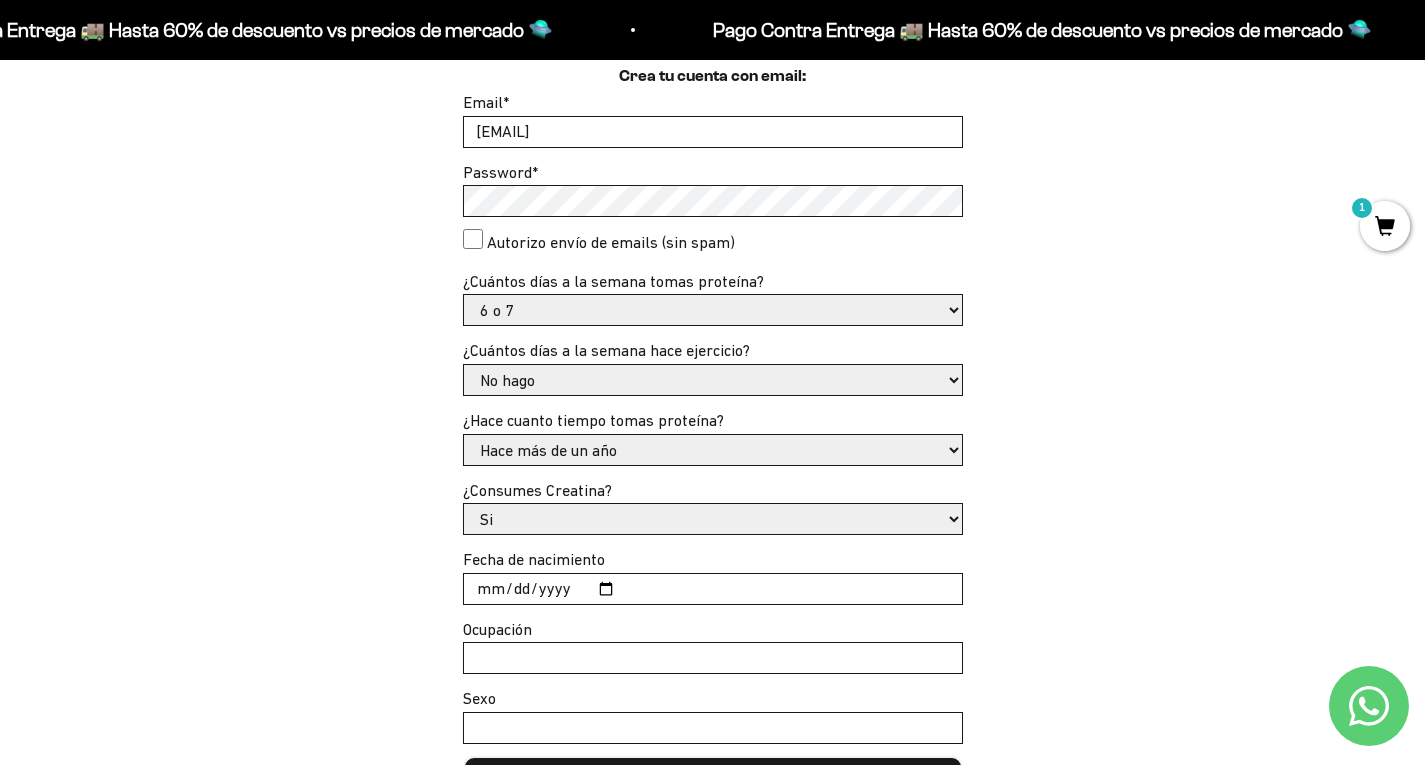 click on "Fecha de nacimiento" at bounding box center [713, 589] 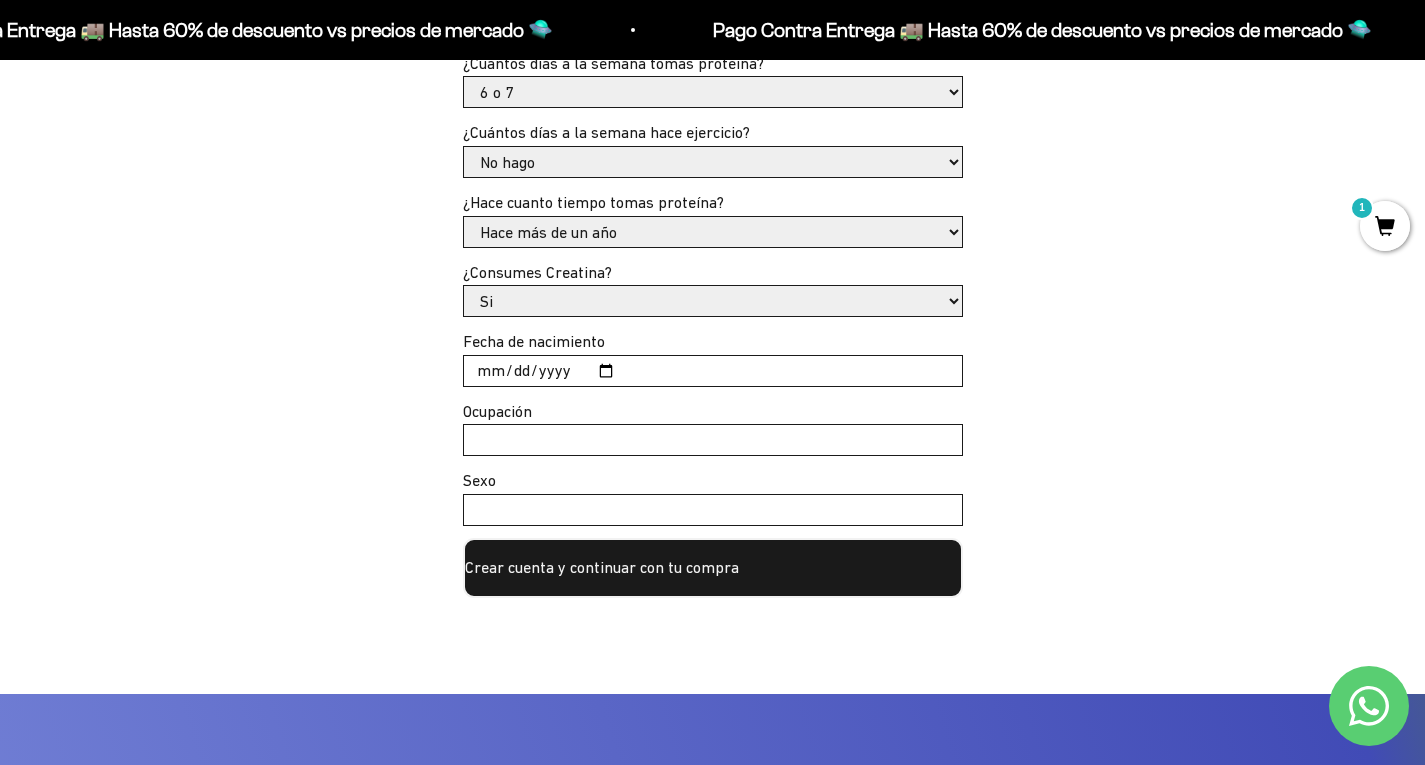 scroll, scrollTop: 834, scrollLeft: 0, axis: vertical 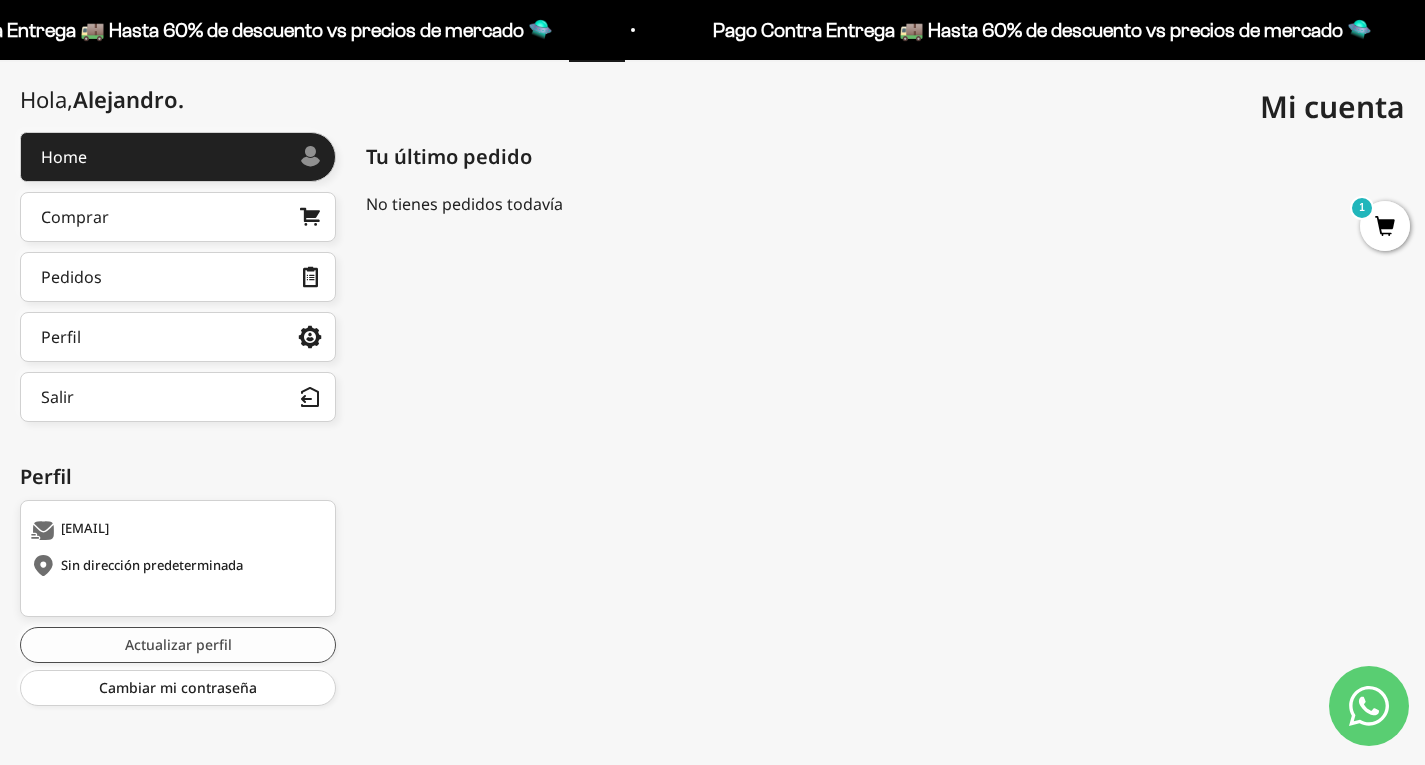 click on "Actualizar perfil" at bounding box center (178, 645) 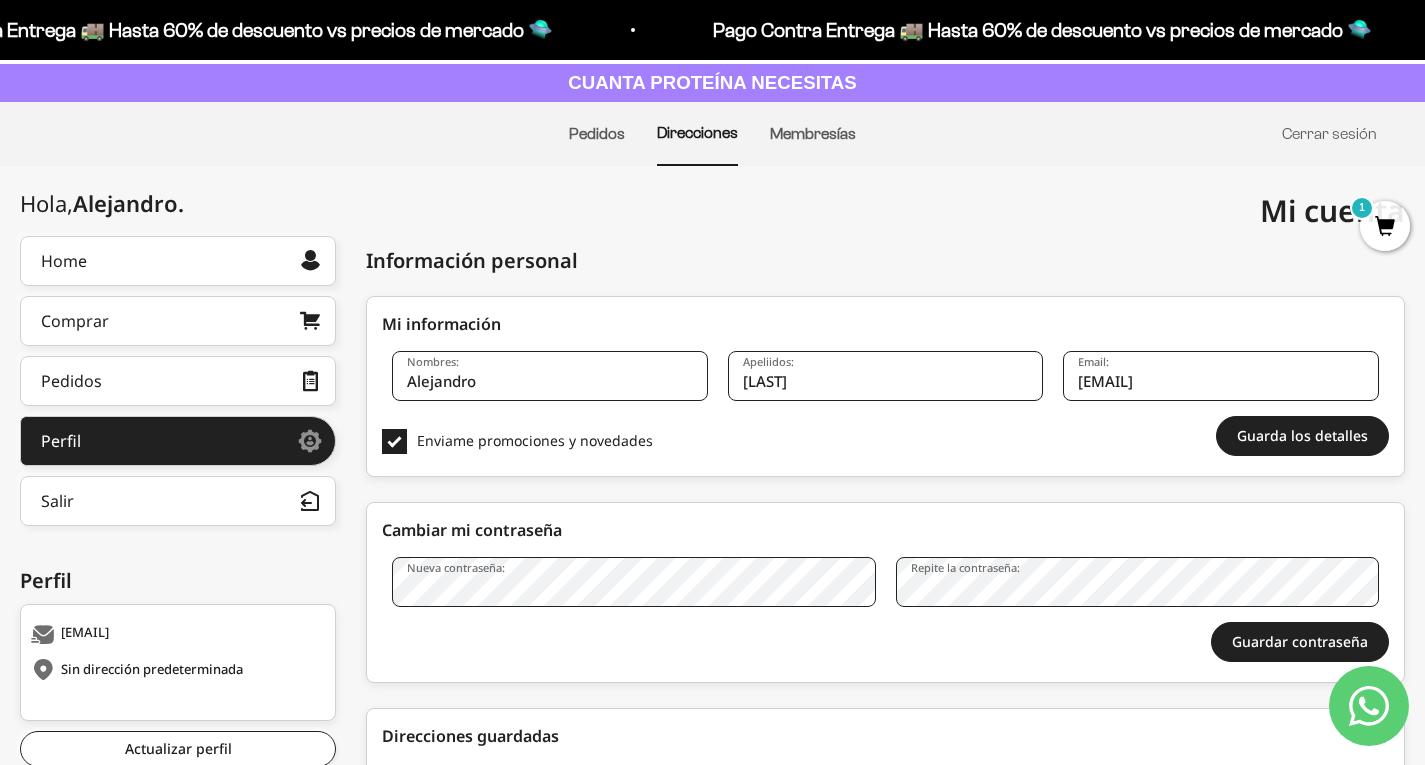 scroll, scrollTop: 346, scrollLeft: 0, axis: vertical 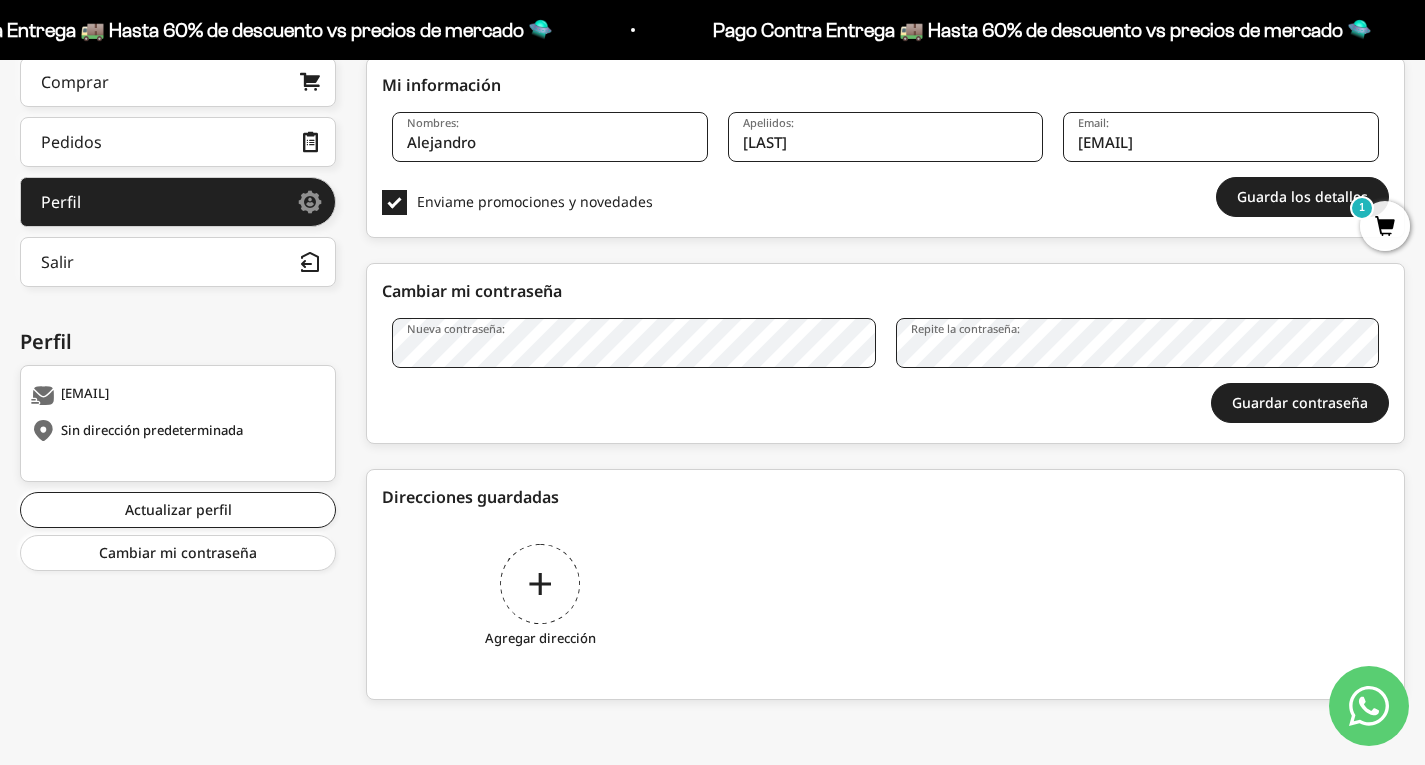 click on "Agregar dirección" at bounding box center [540, 599] 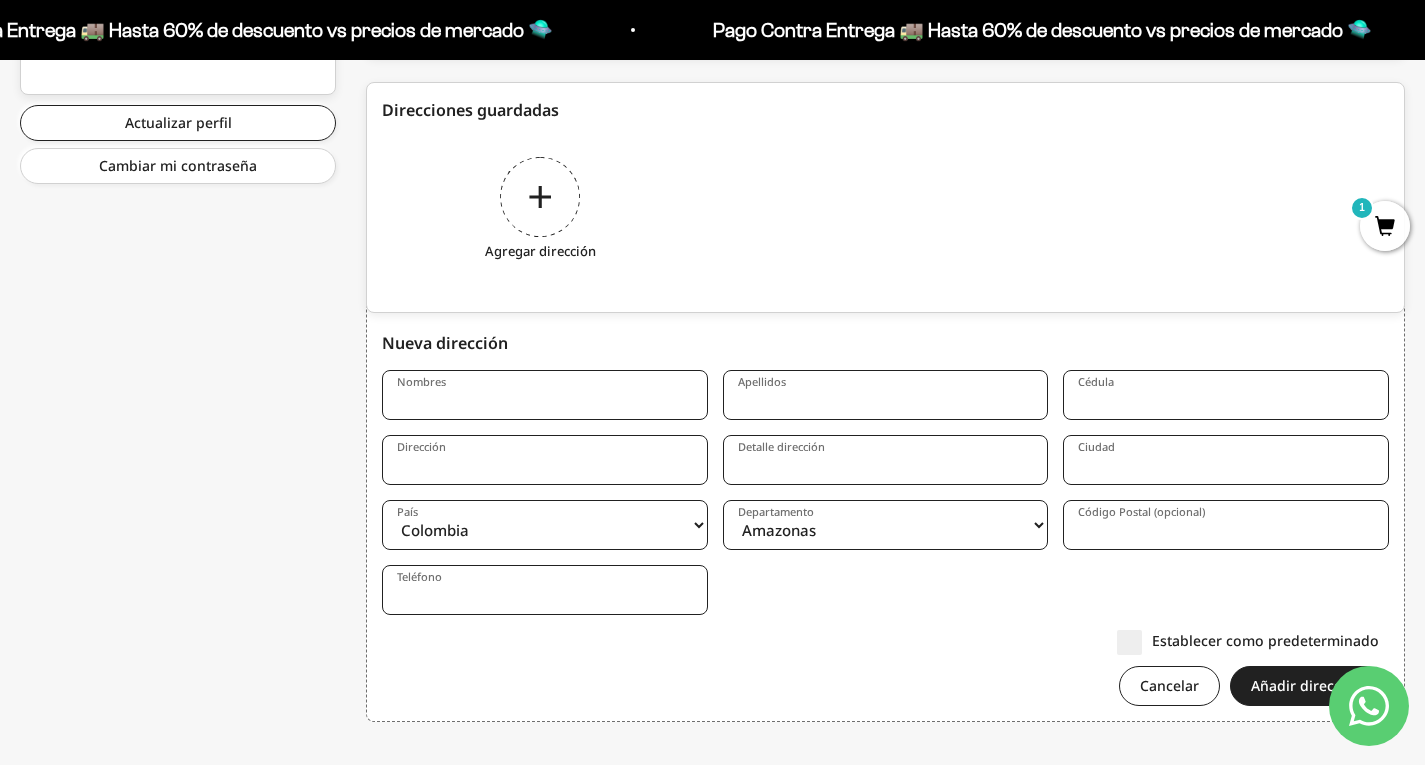 scroll, scrollTop: 755, scrollLeft: 0, axis: vertical 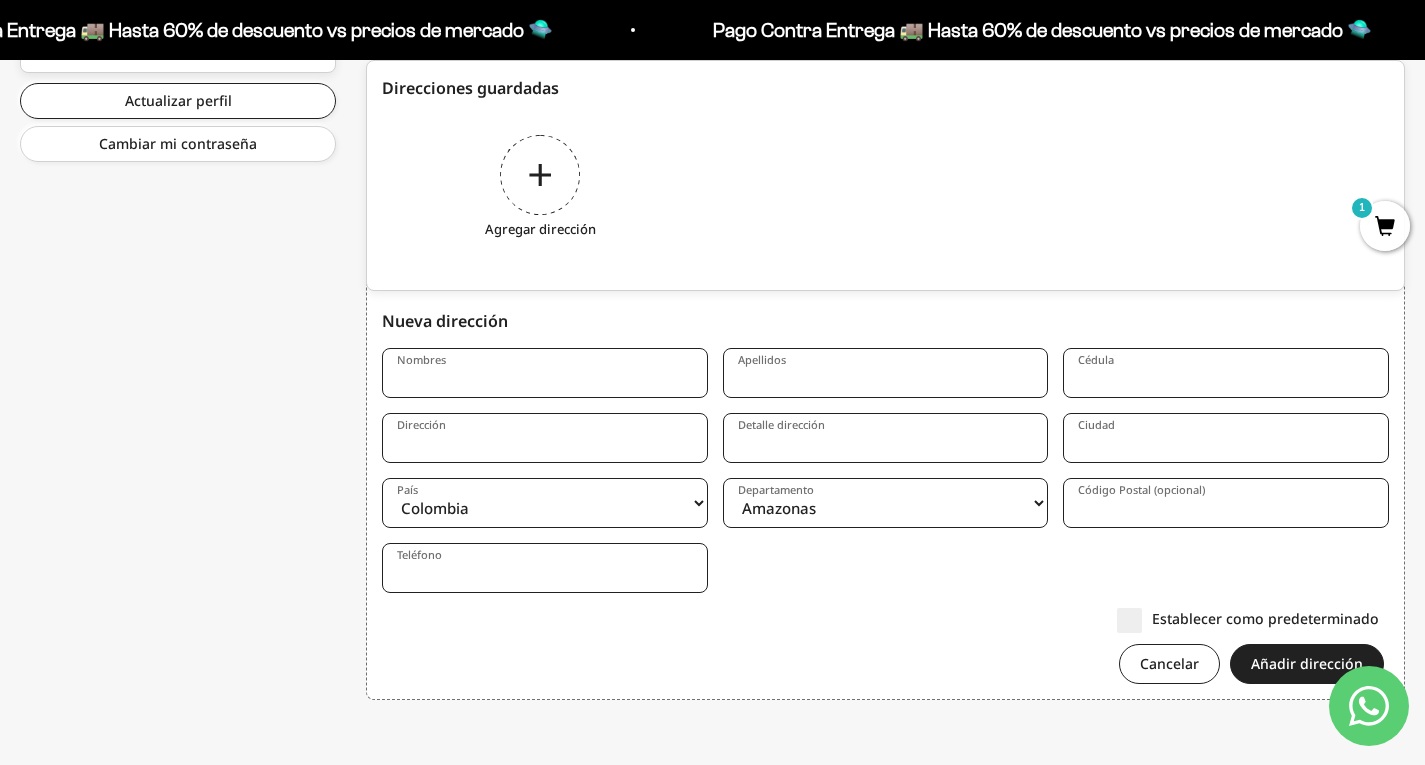 click on "Nombres" at bounding box center (545, 373) 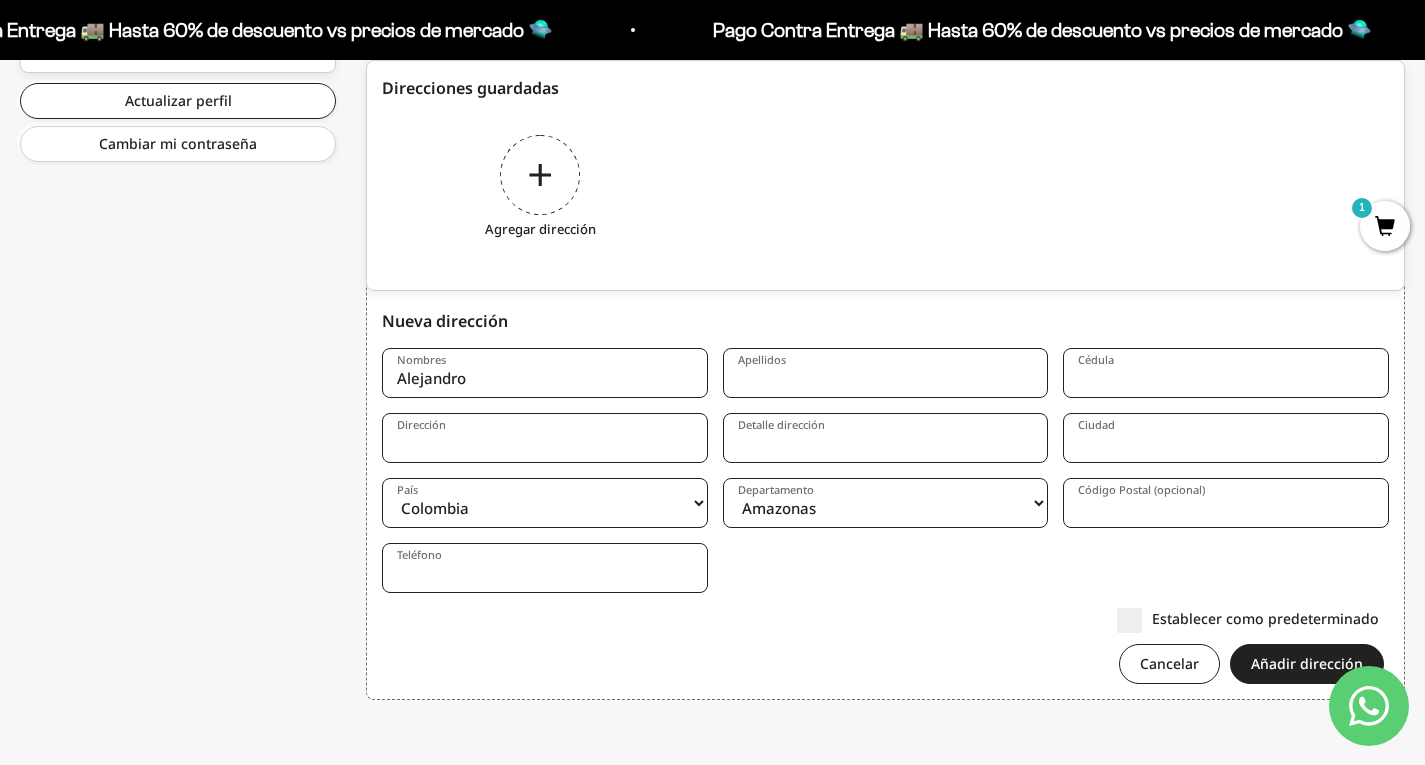 type on "[LAST]" 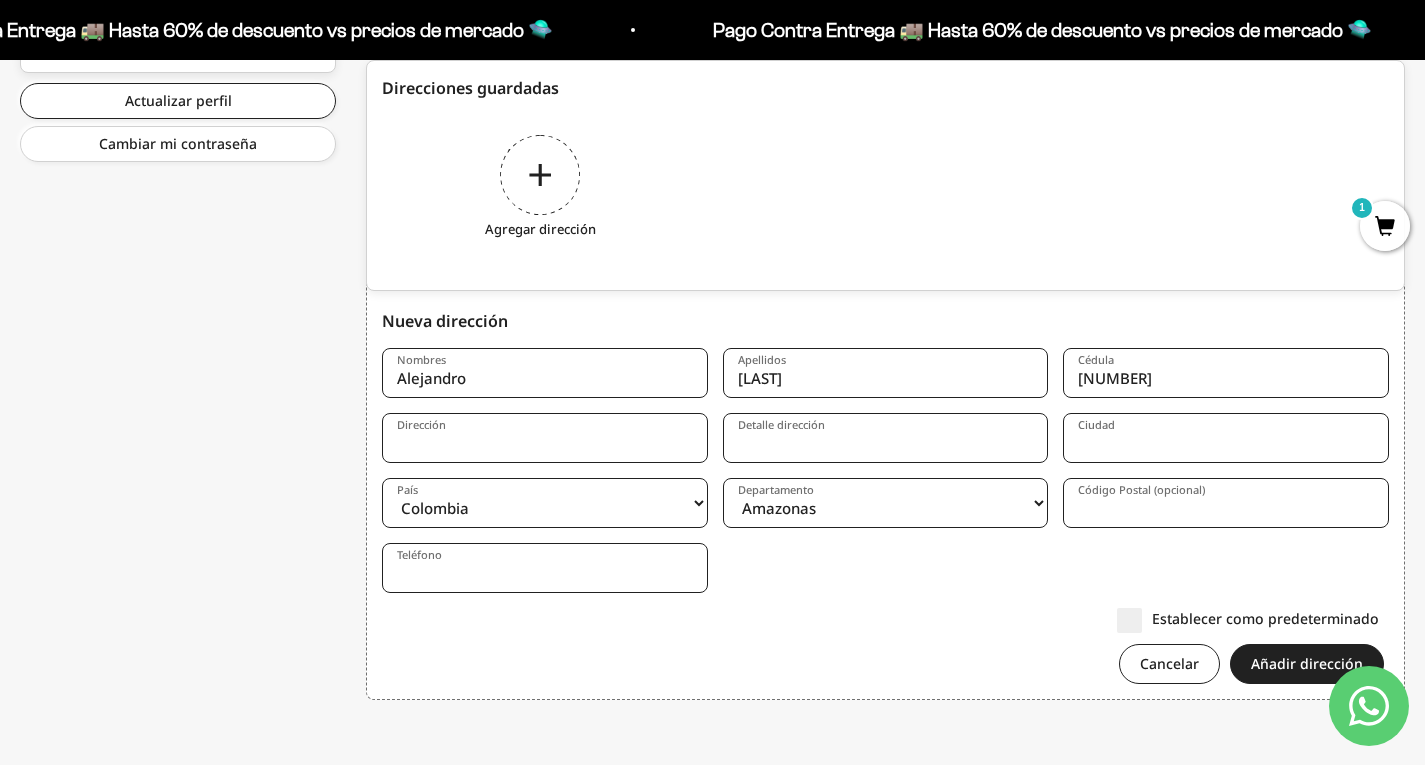 type on "[STREET] [NUMBER]" 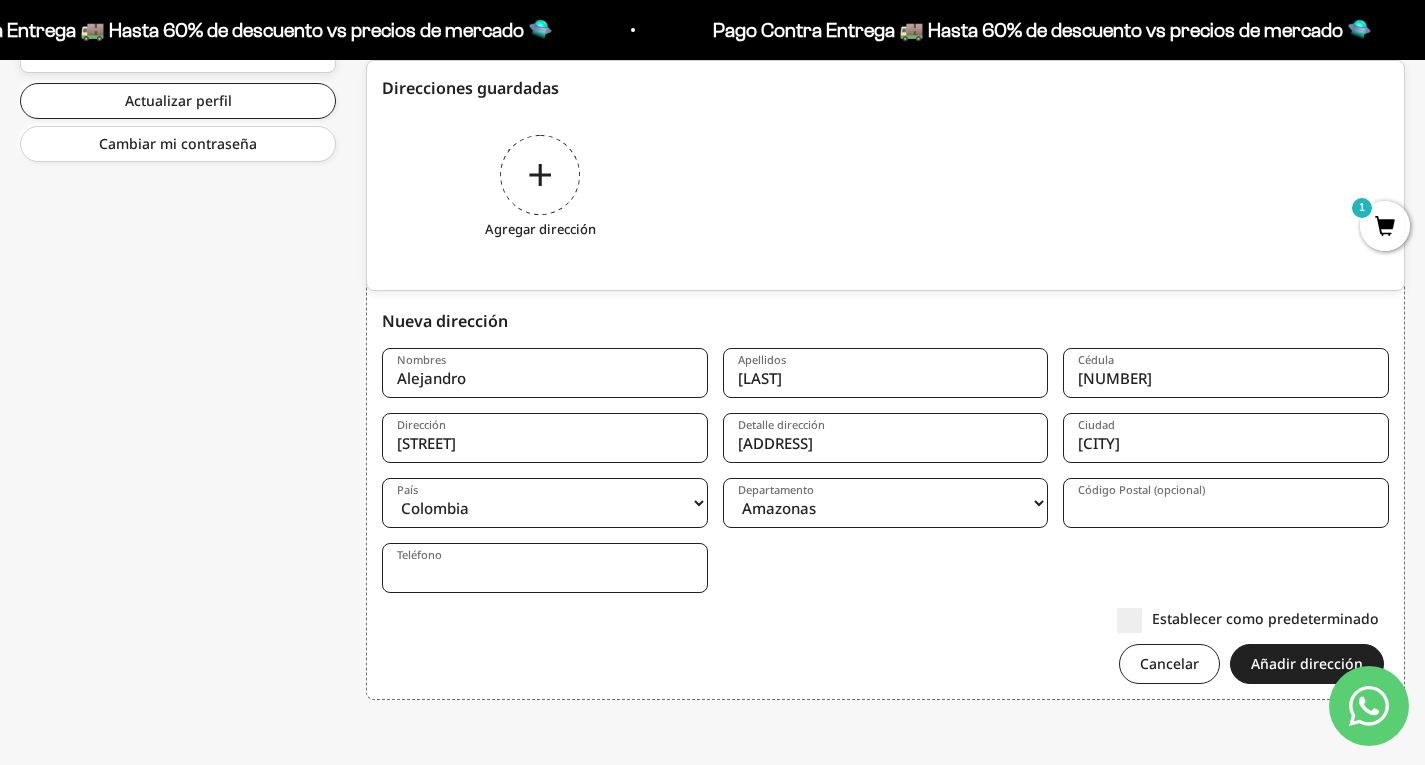select on "Antioquia" 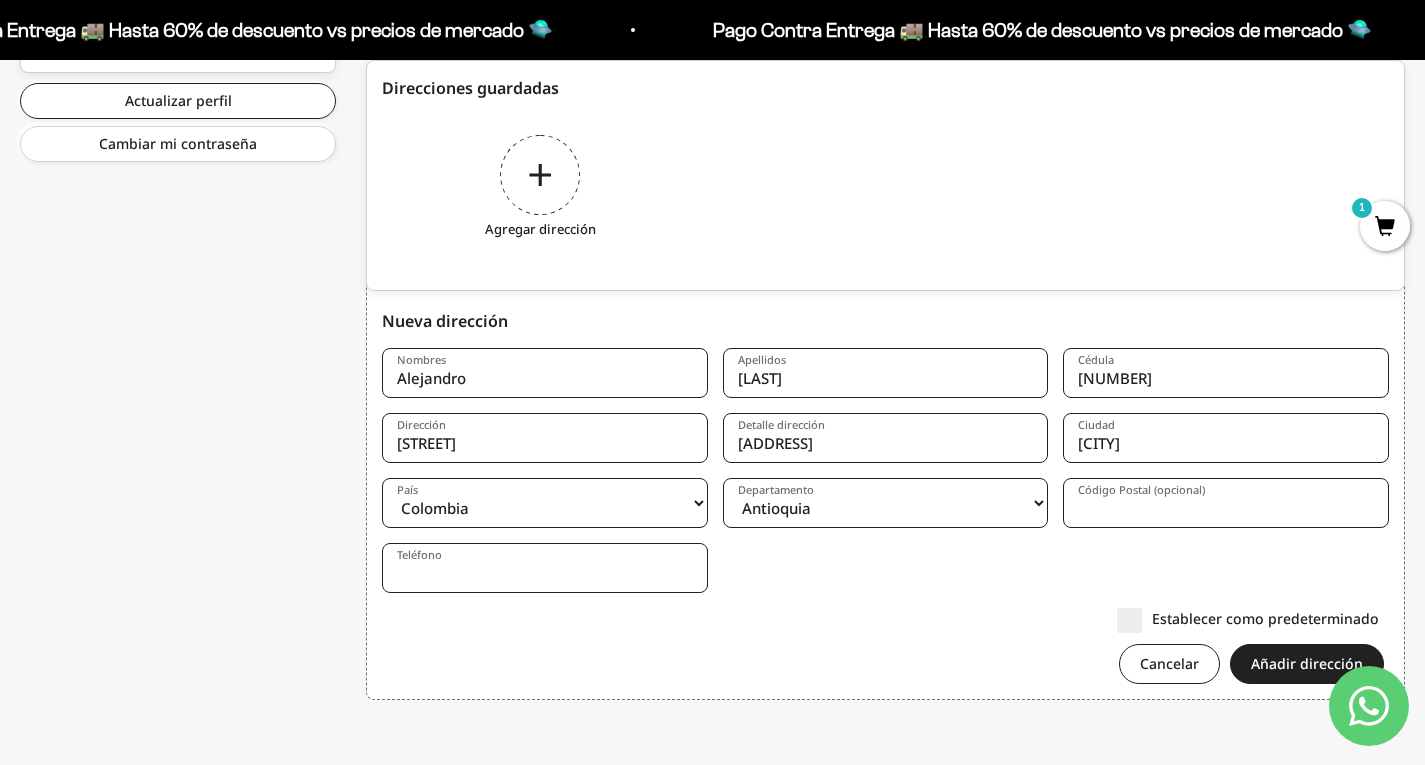 type on "3006812190" 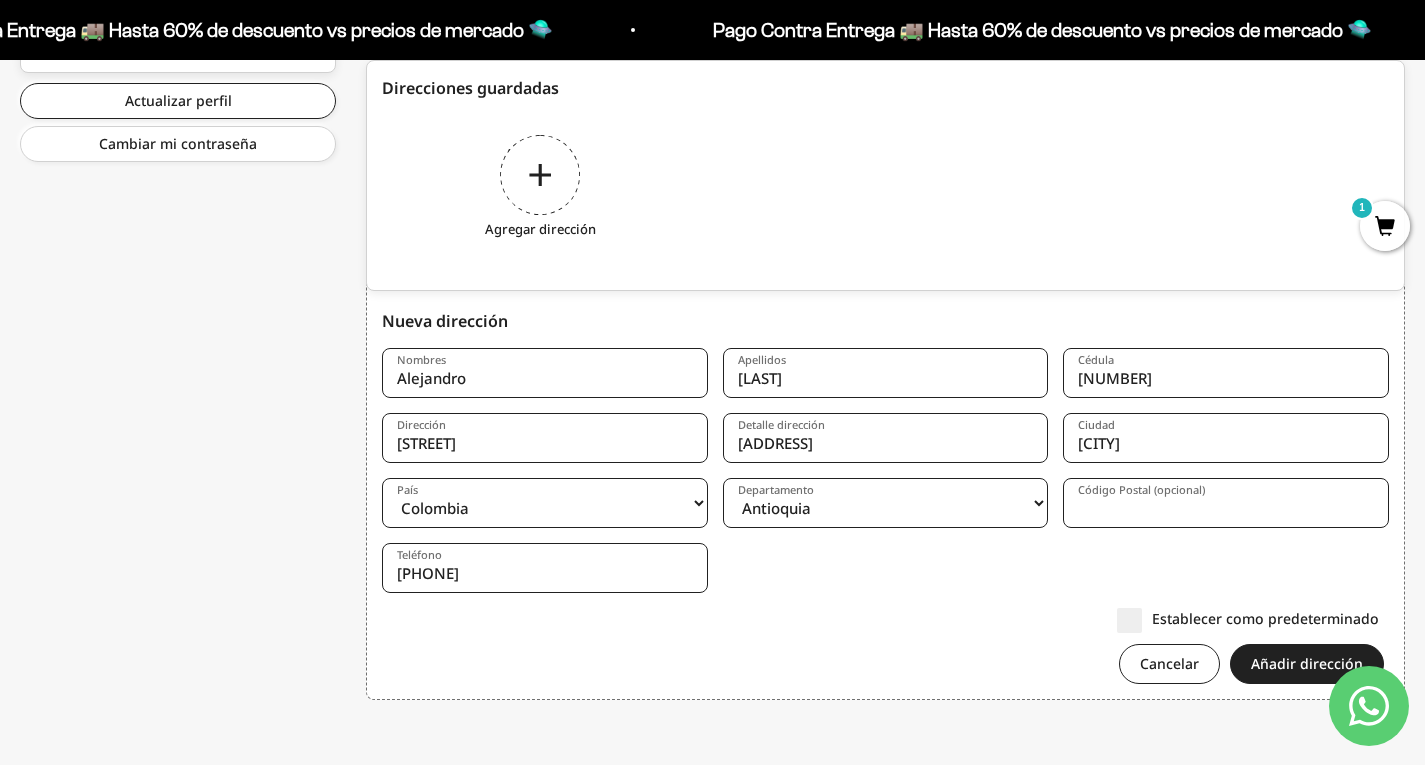 click on "Código Postal (opcional)" at bounding box center [1141, 490] 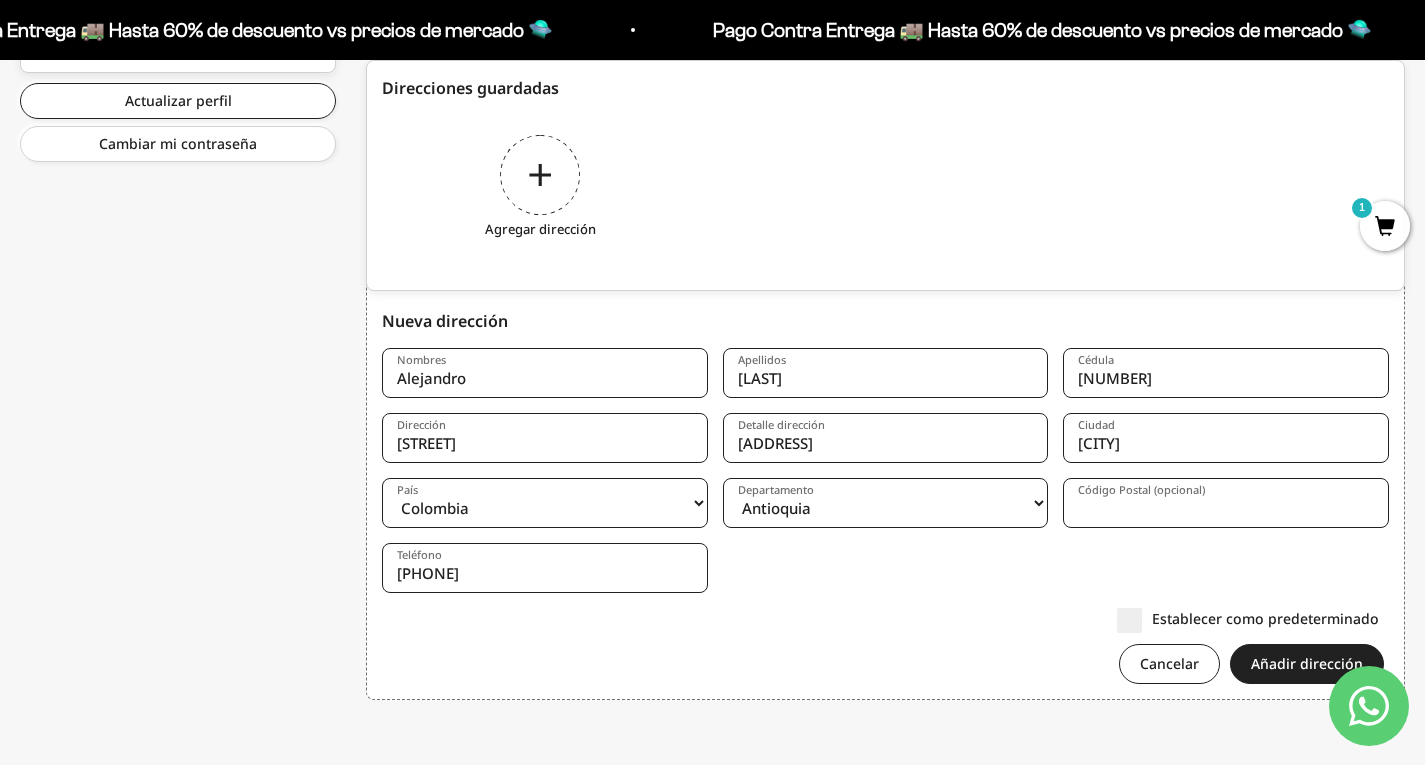 type on "0" 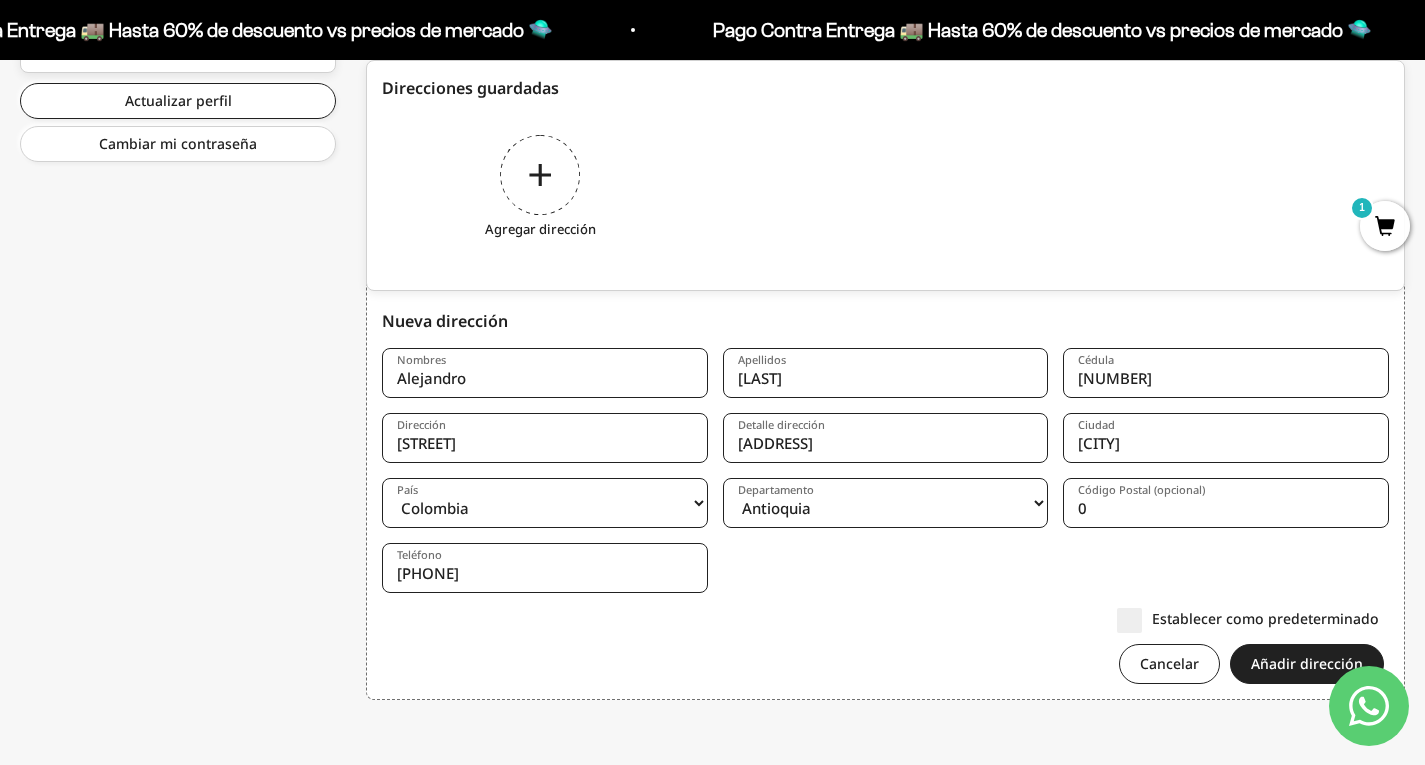 type 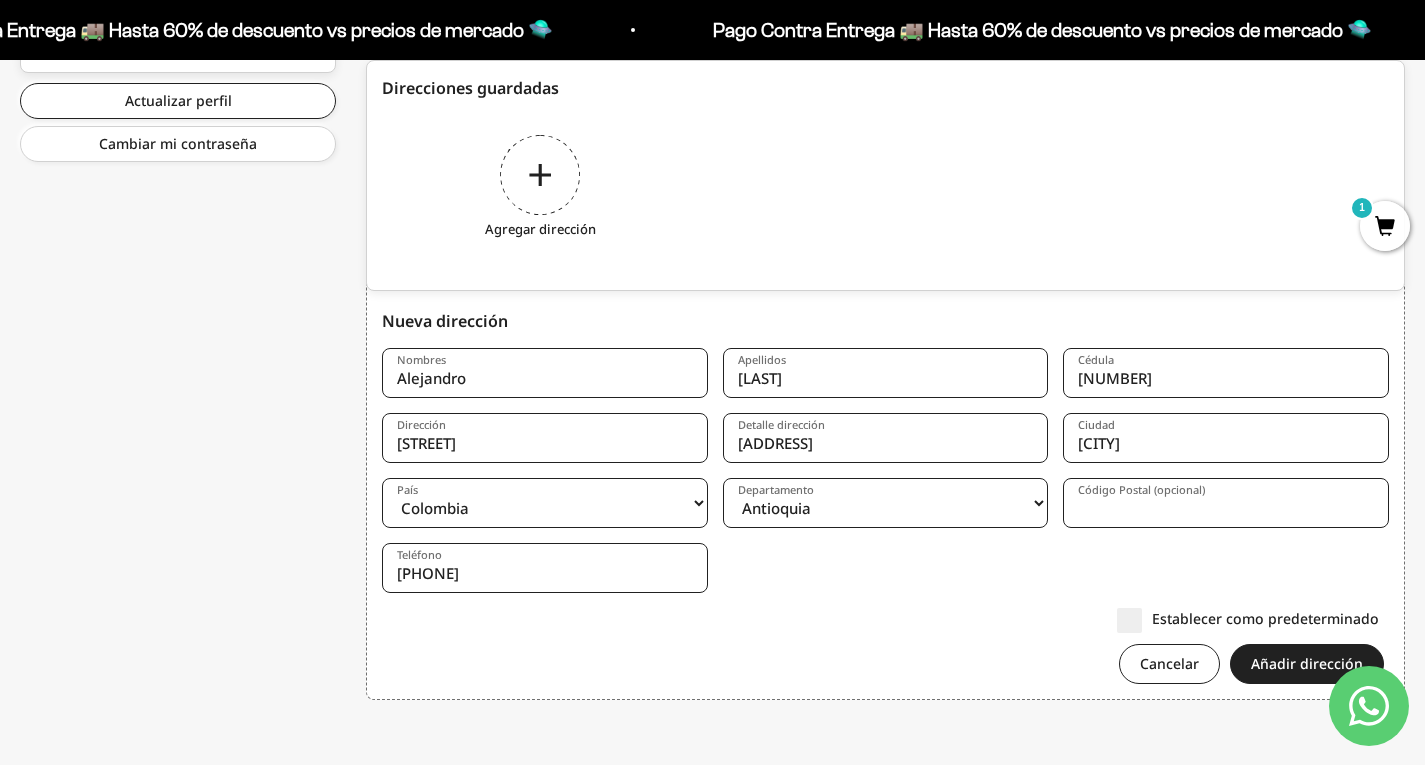click on "Establecer como predeterminado" at bounding box center [1248, 618] 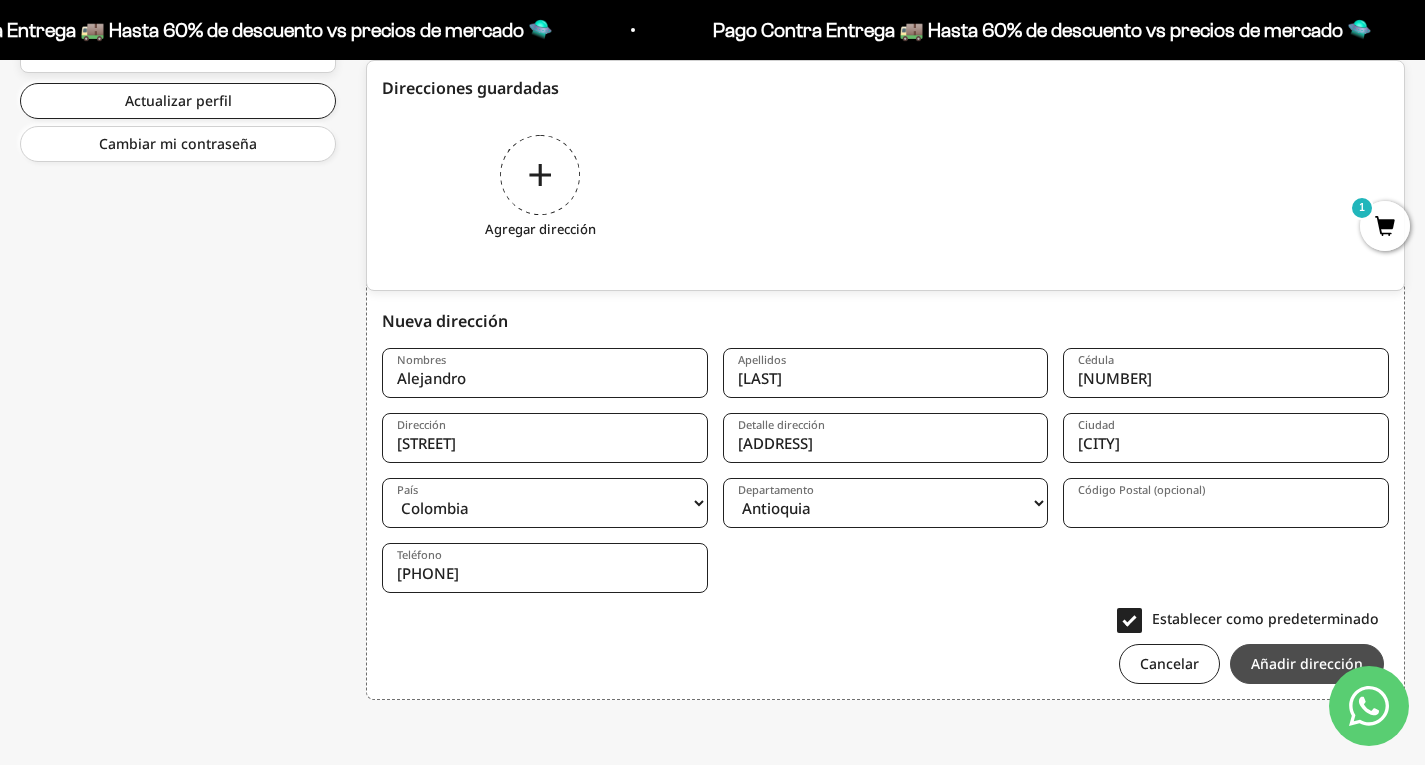 click on "Añadir dirección" at bounding box center (1307, 664) 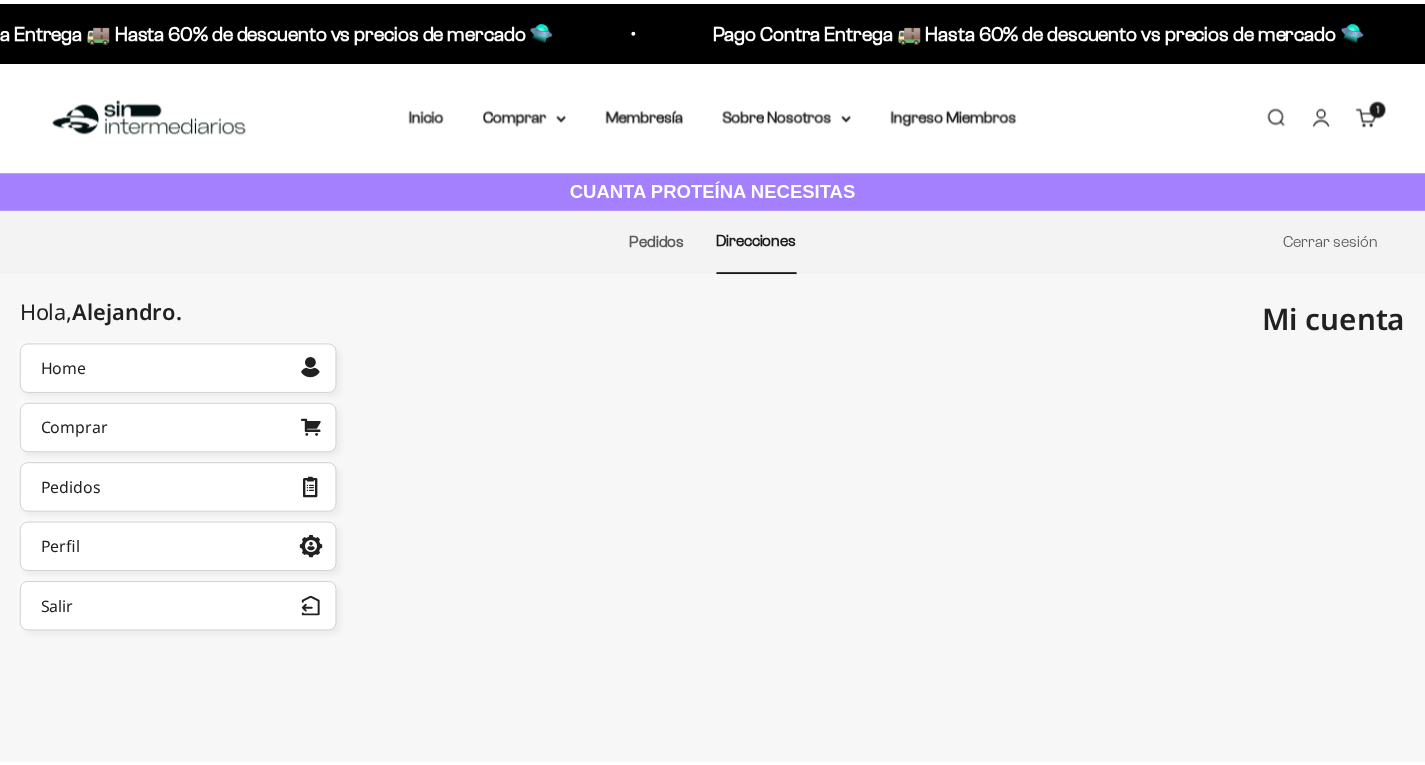 scroll, scrollTop: 0, scrollLeft: 0, axis: both 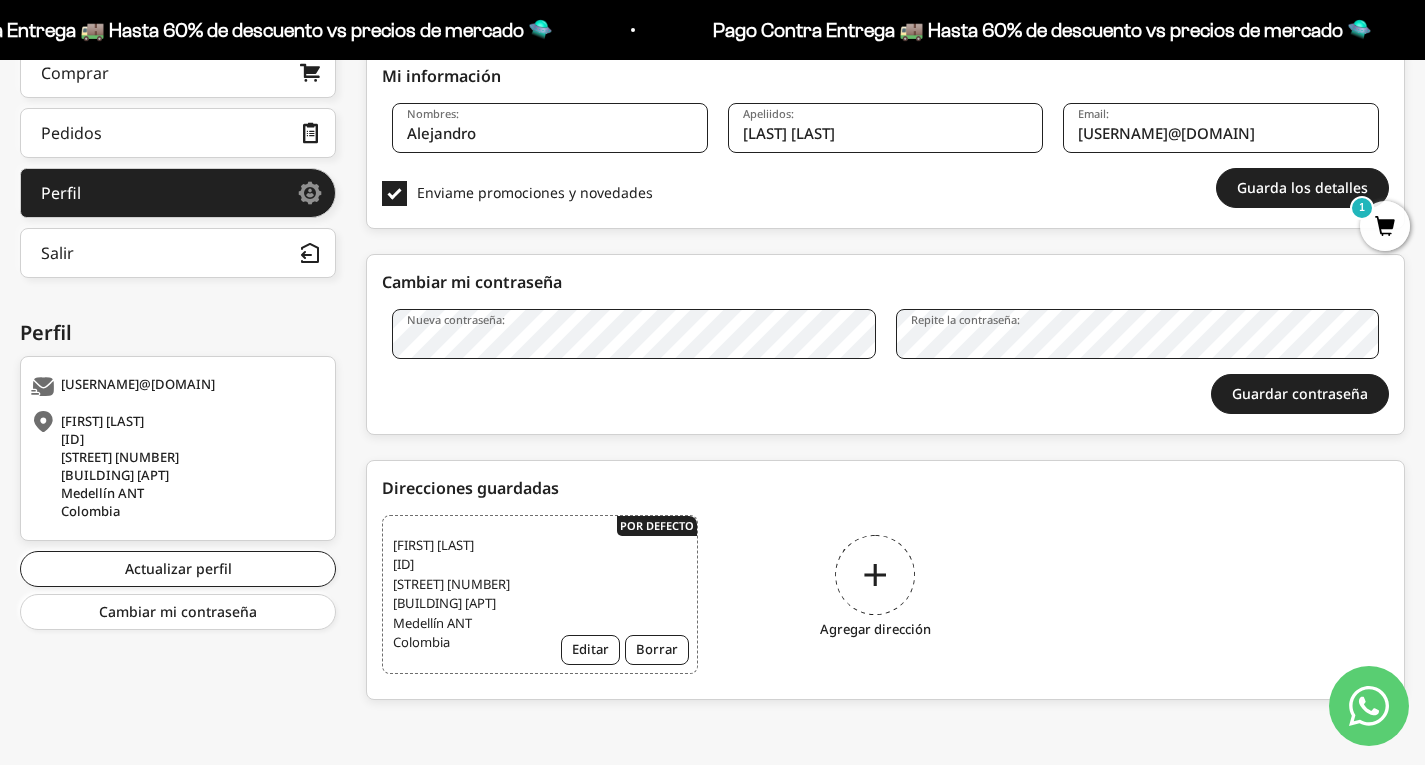 click on "[FIRST] [LAST] [ID] [STREET] [NUMBER] [BUILDING] [APT] [CITY] [STATE] [COUNTRY]" at bounding box center [465, 594] 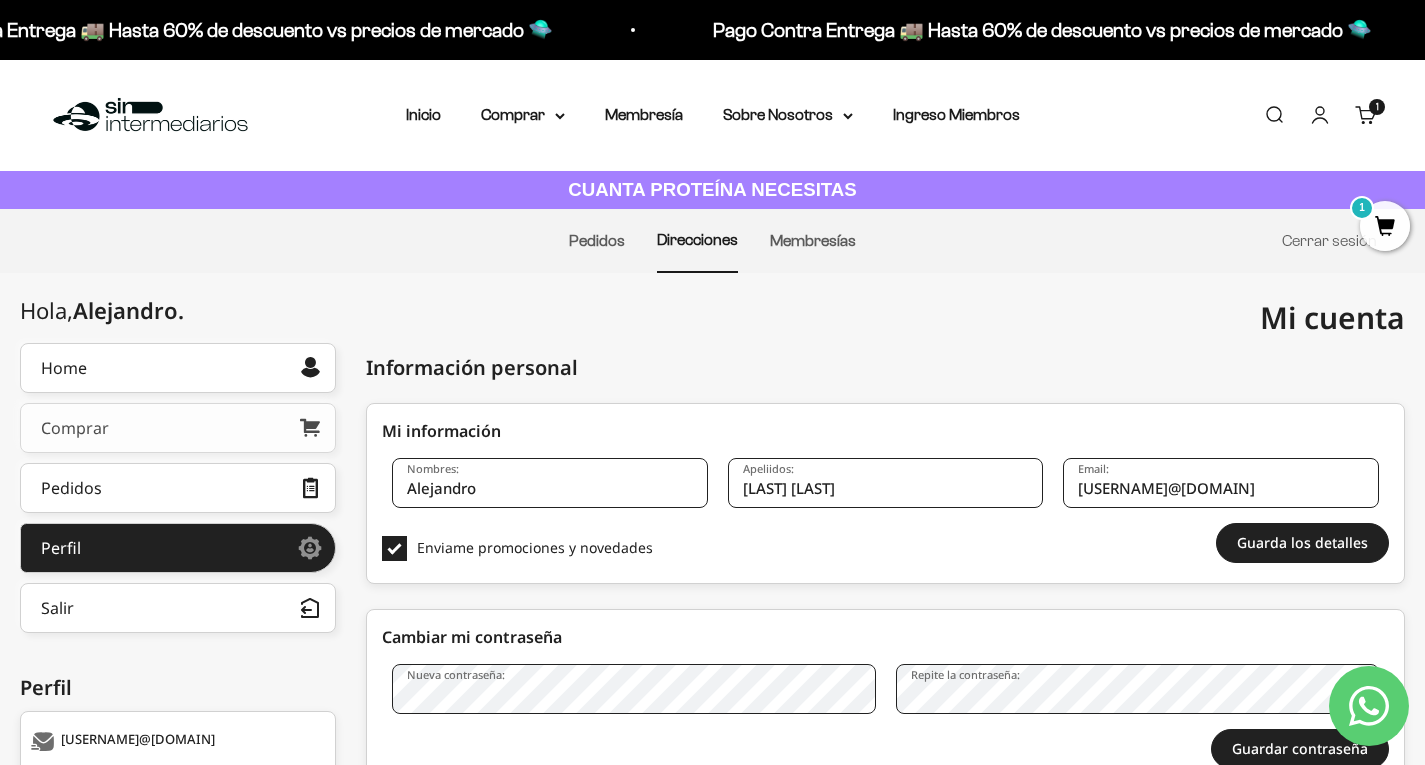 click on "Comprar" at bounding box center (178, 428) 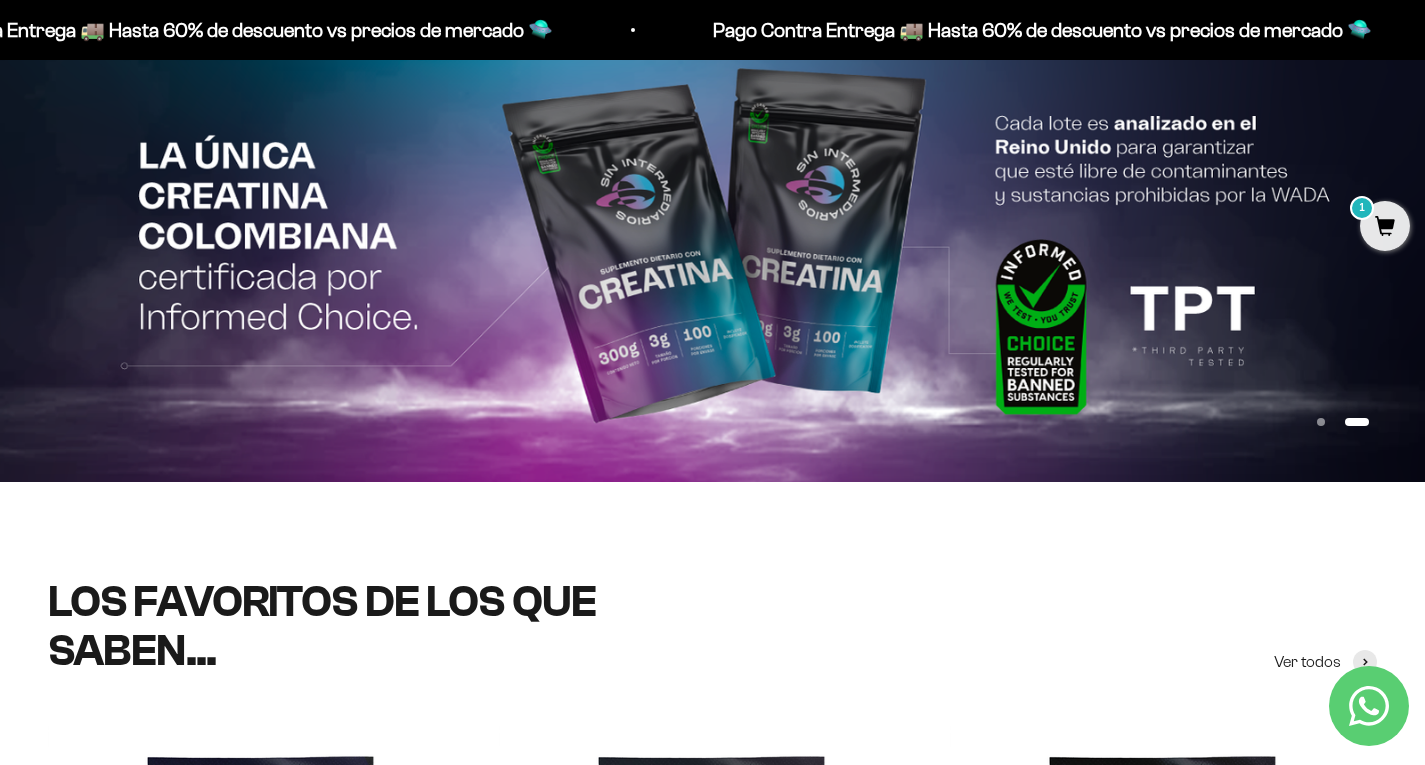 scroll, scrollTop: 0, scrollLeft: 0, axis: both 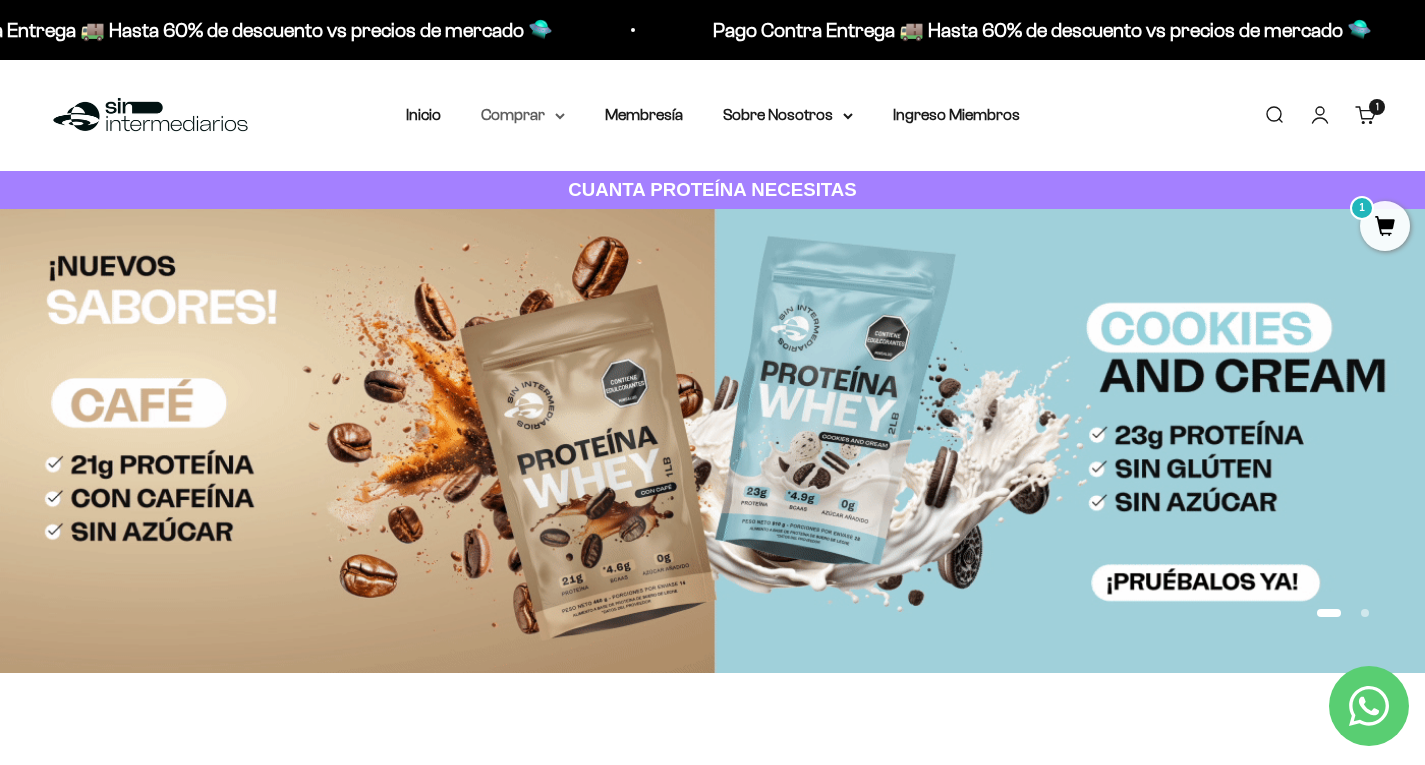 click 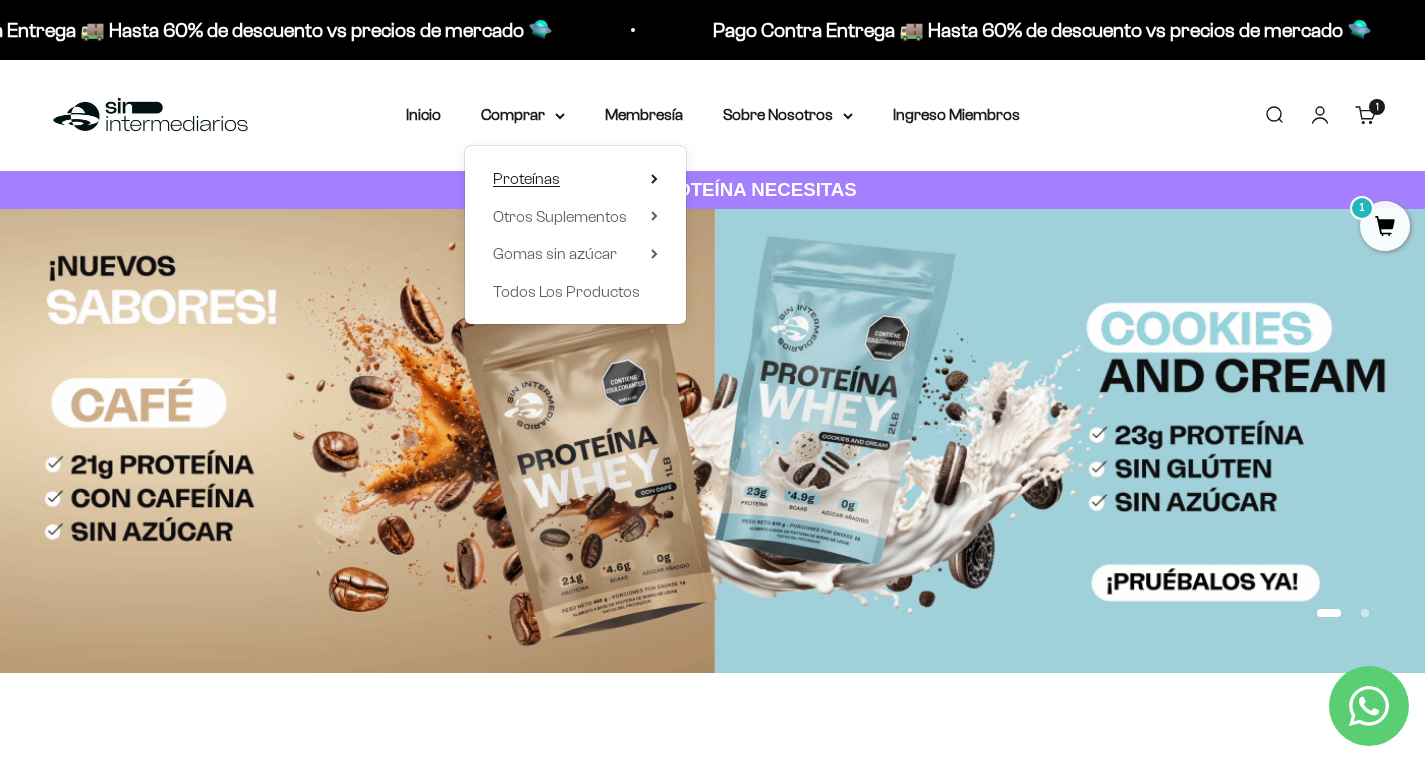 click on "Proteínas" at bounding box center (526, 178) 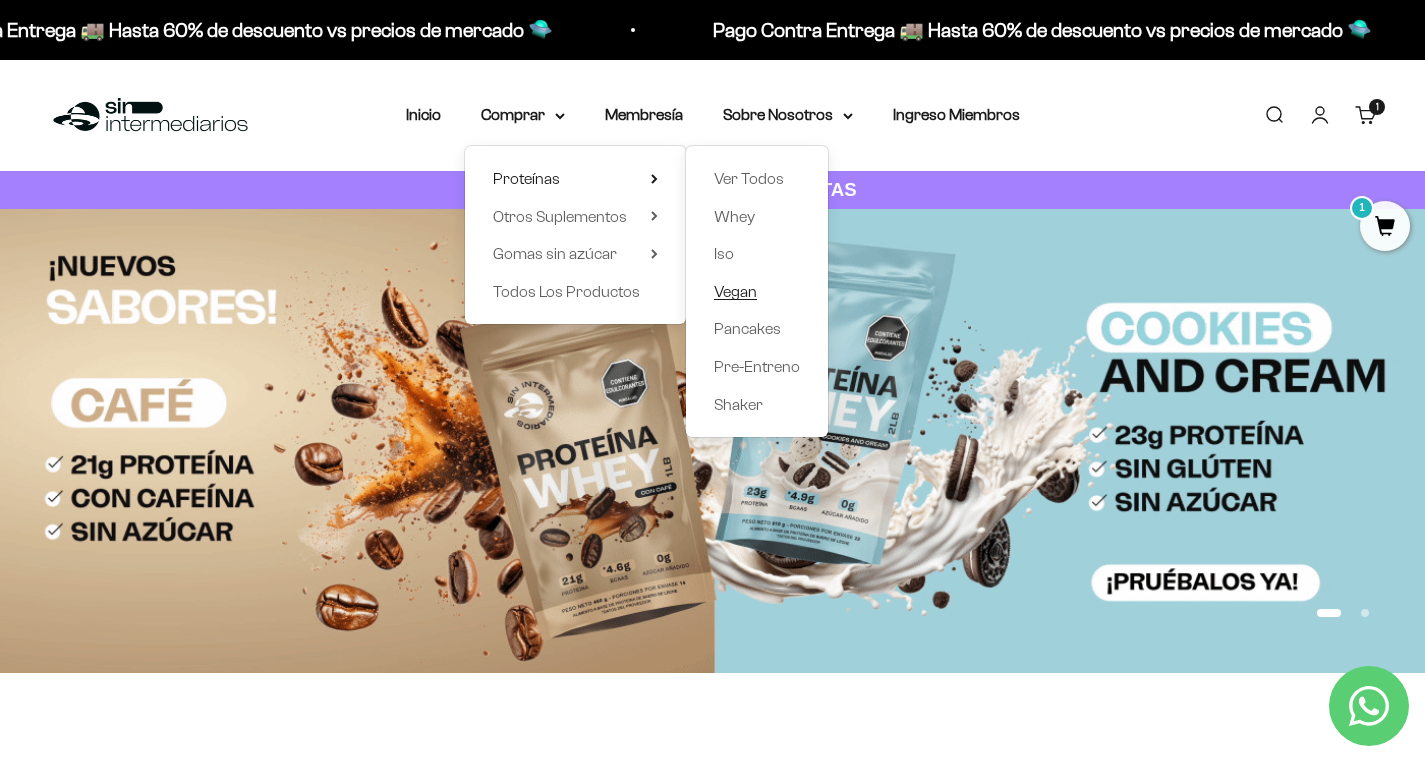 click on "Vegan" at bounding box center [735, 291] 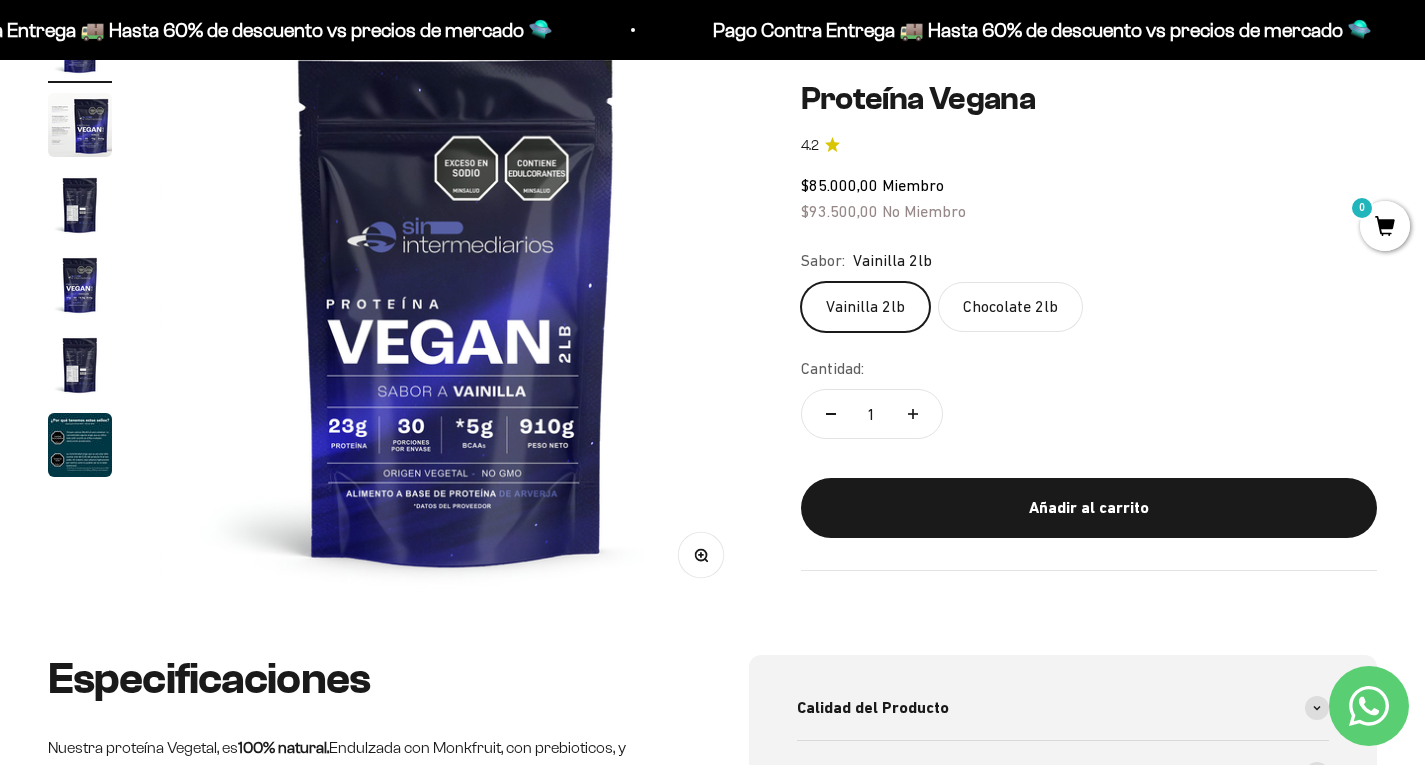 scroll, scrollTop: 279, scrollLeft: 0, axis: vertical 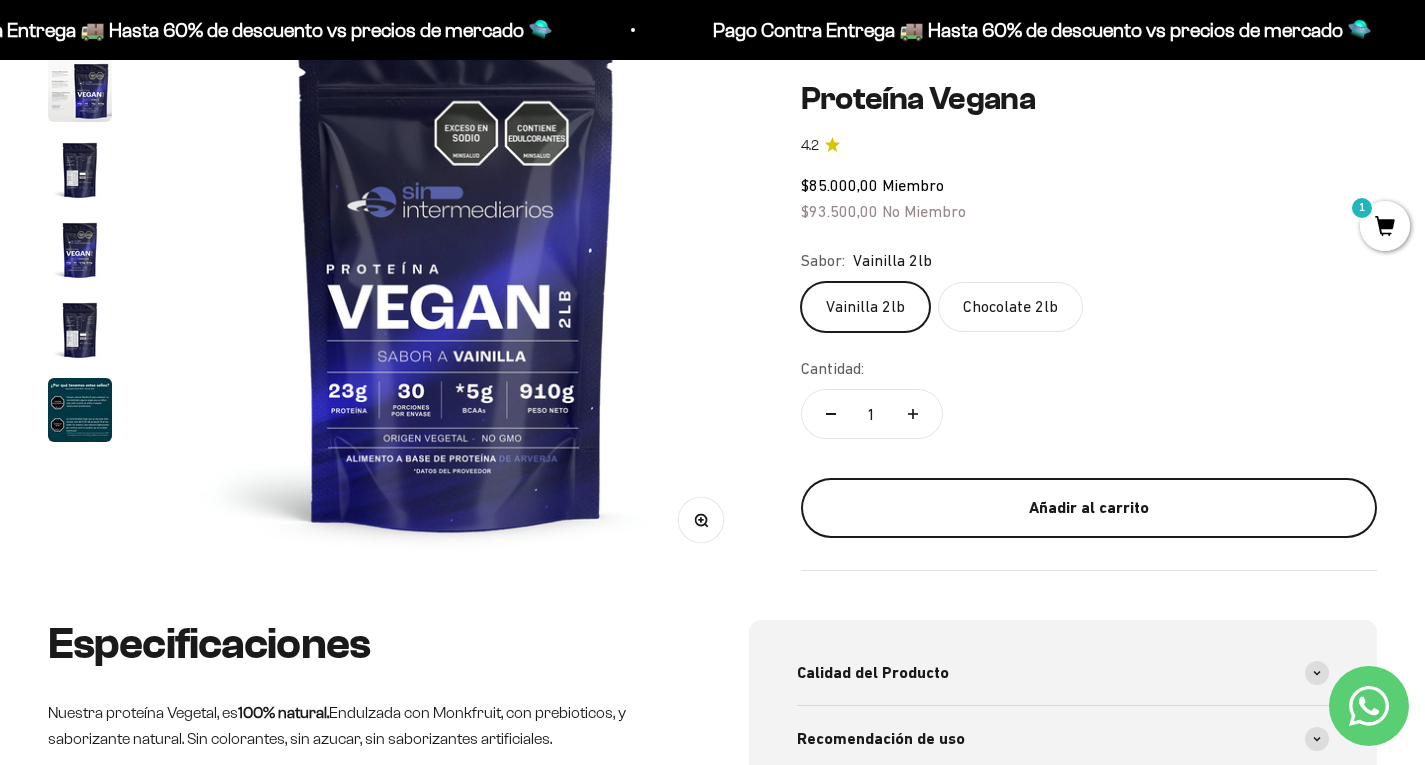 click on "Añadir al carrito" at bounding box center [1089, 508] 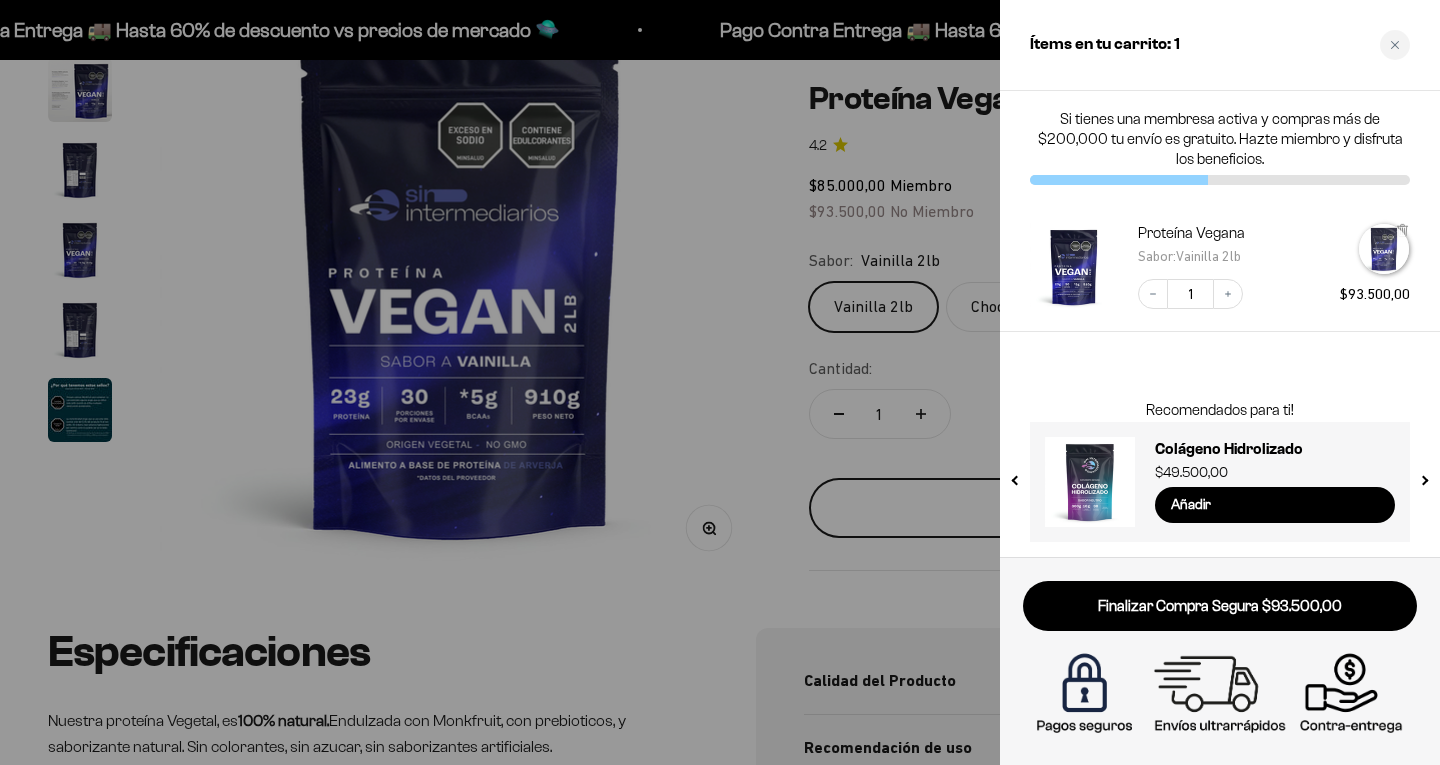 scroll, scrollTop: 0, scrollLeft: 0, axis: both 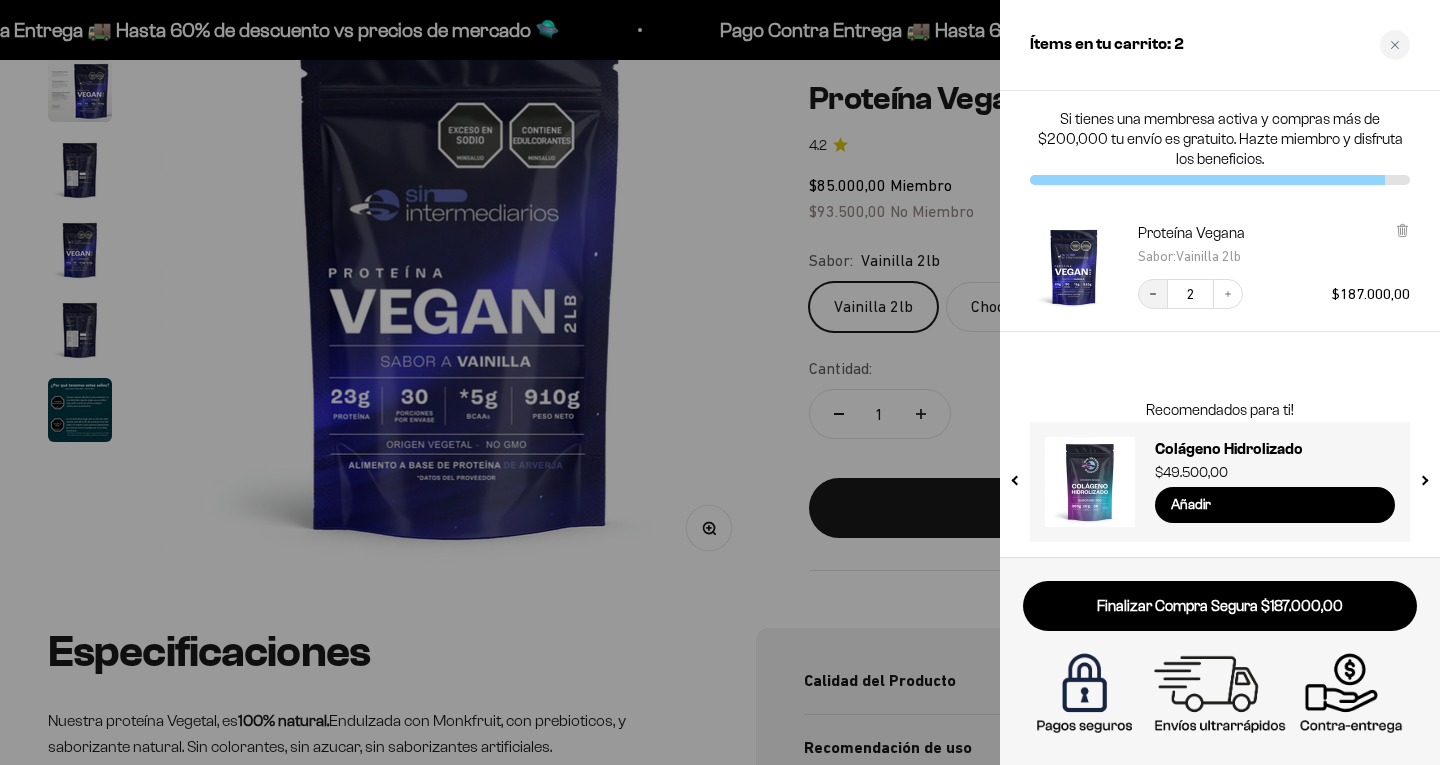 click on "Decrease quantity" at bounding box center (1153, 294) 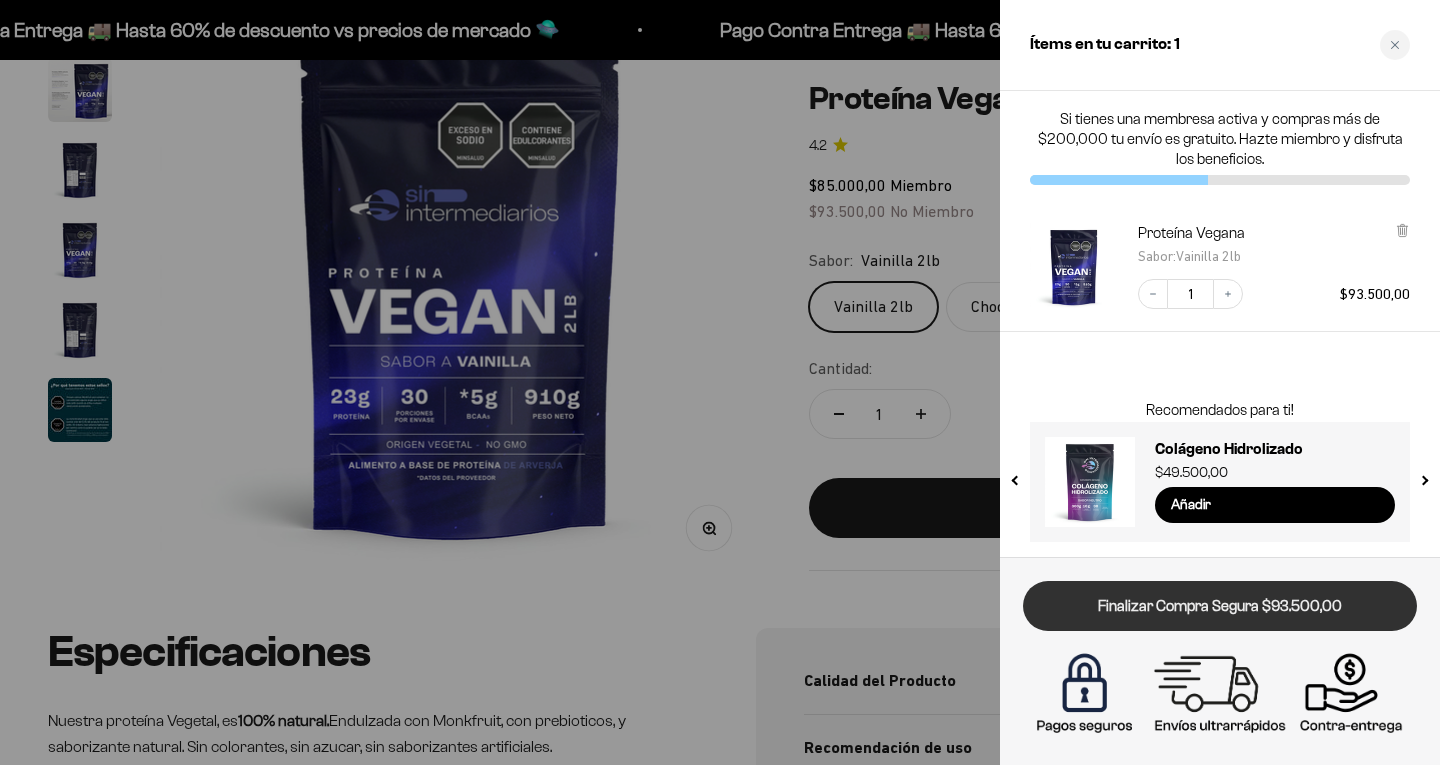 click on "Finalizar Compra Segura $93.500,00" at bounding box center [1220, 606] 